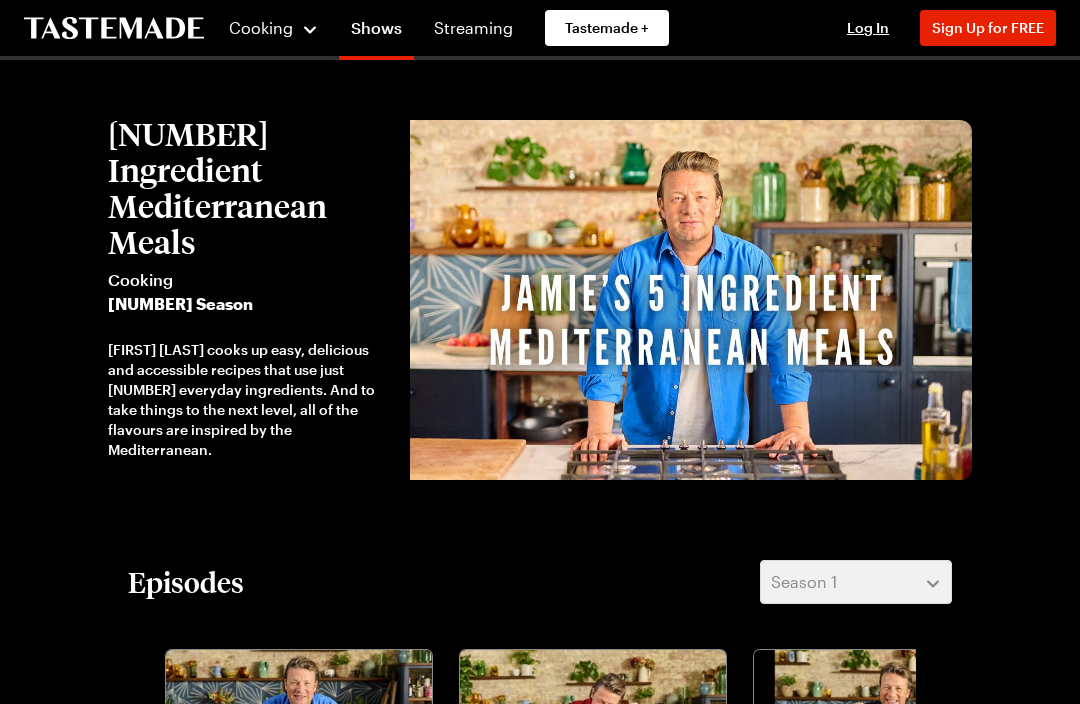 scroll, scrollTop: 0, scrollLeft: 0, axis: both 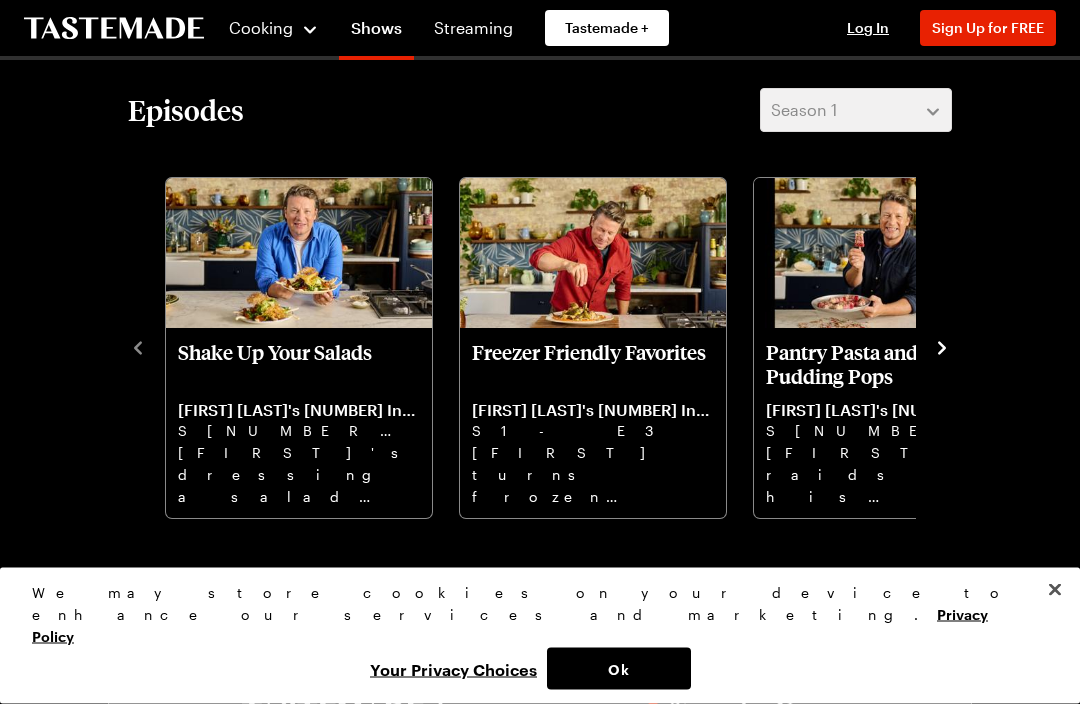 click 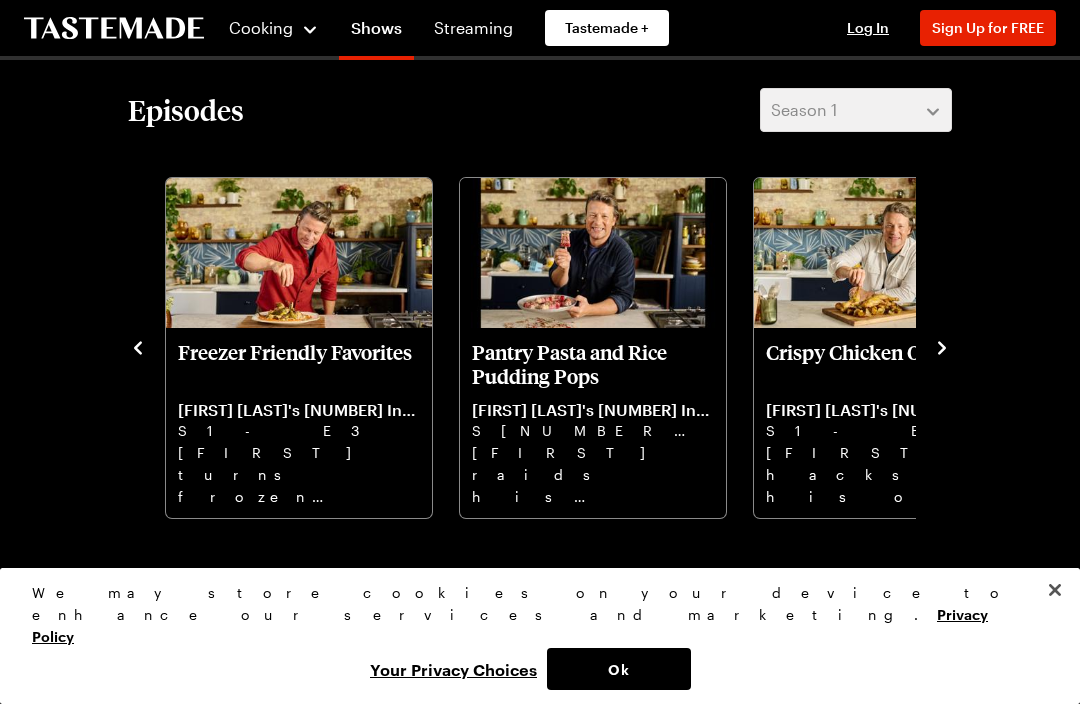 click on "Pantry Pasta and Rice Pudding Pops" at bounding box center (593, 364) 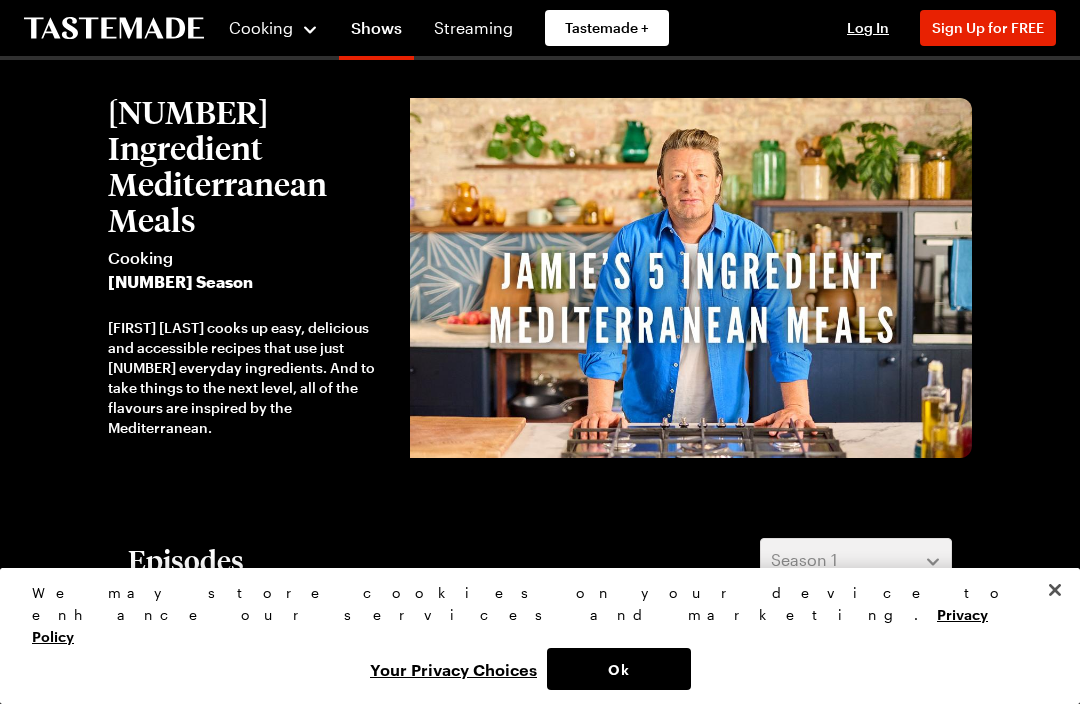 scroll, scrollTop: 0, scrollLeft: 0, axis: both 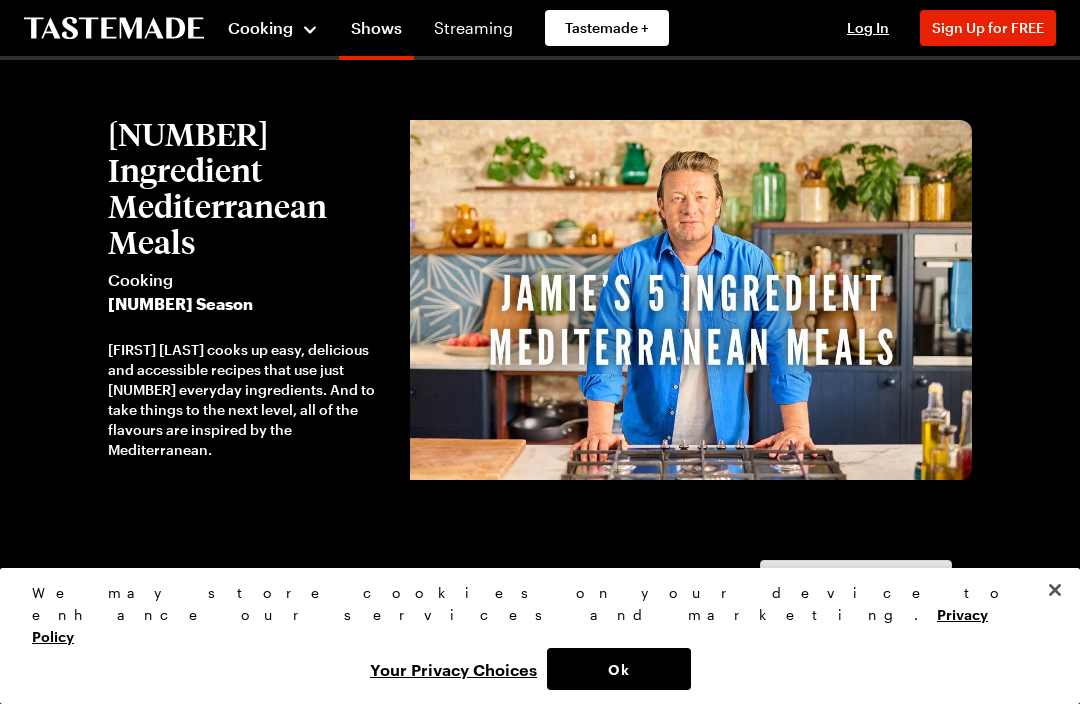 click on "Cooking" at bounding box center (260, 27) 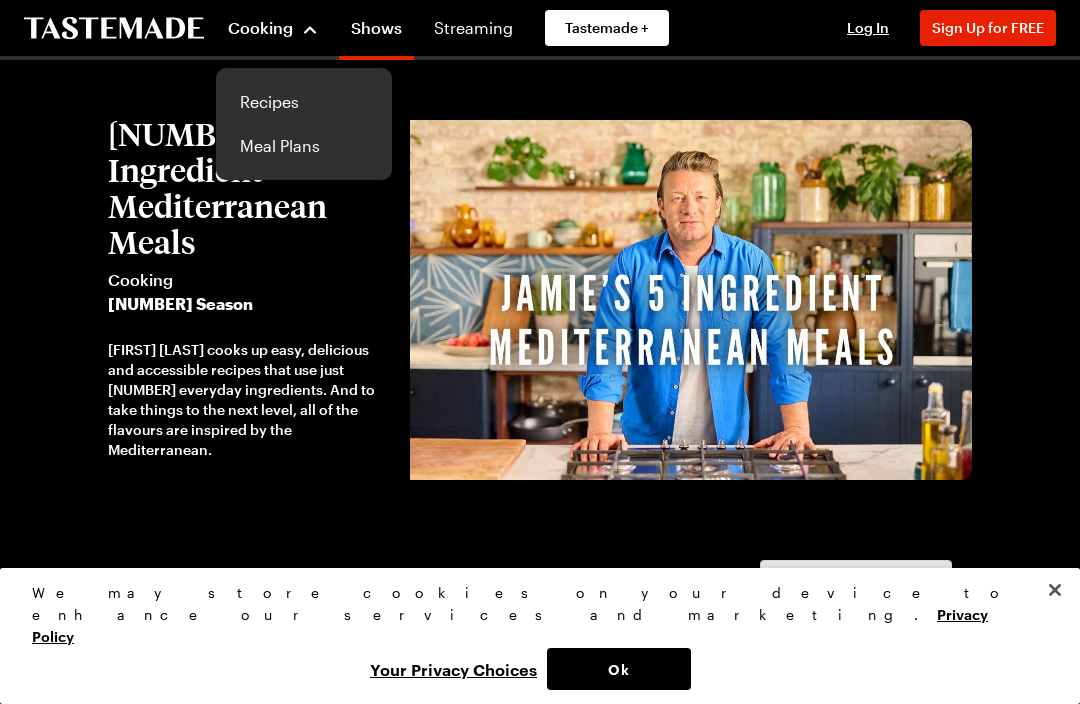 click on "Recipes" at bounding box center (304, 102) 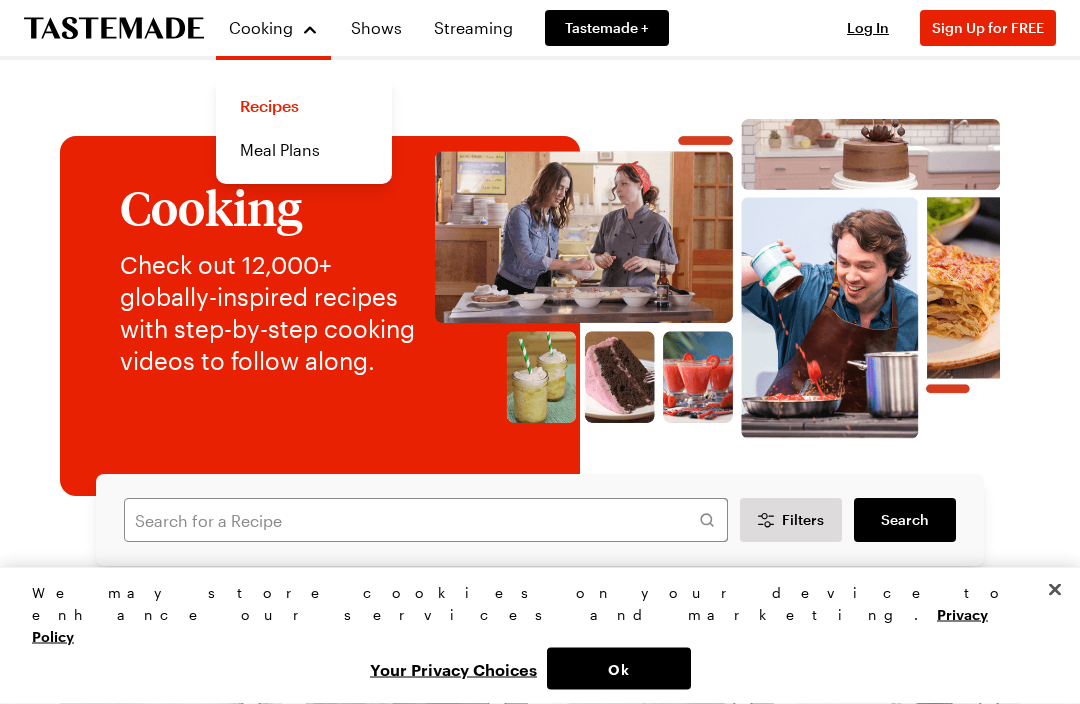 scroll, scrollTop: 18, scrollLeft: 0, axis: vertical 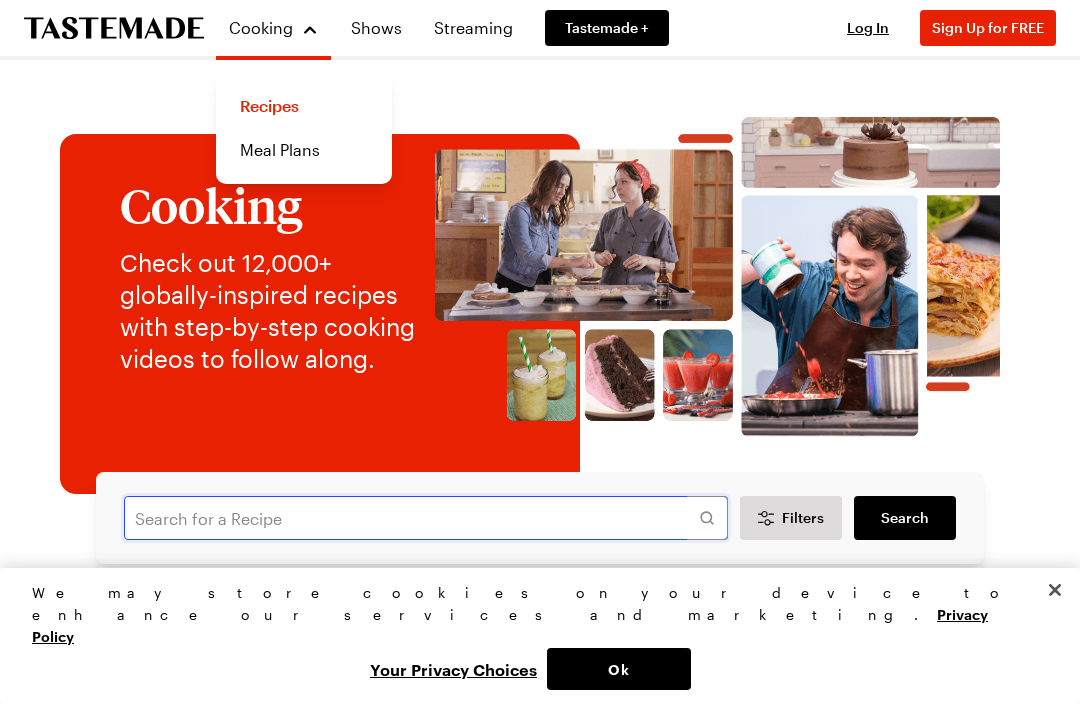 click at bounding box center (426, 518) 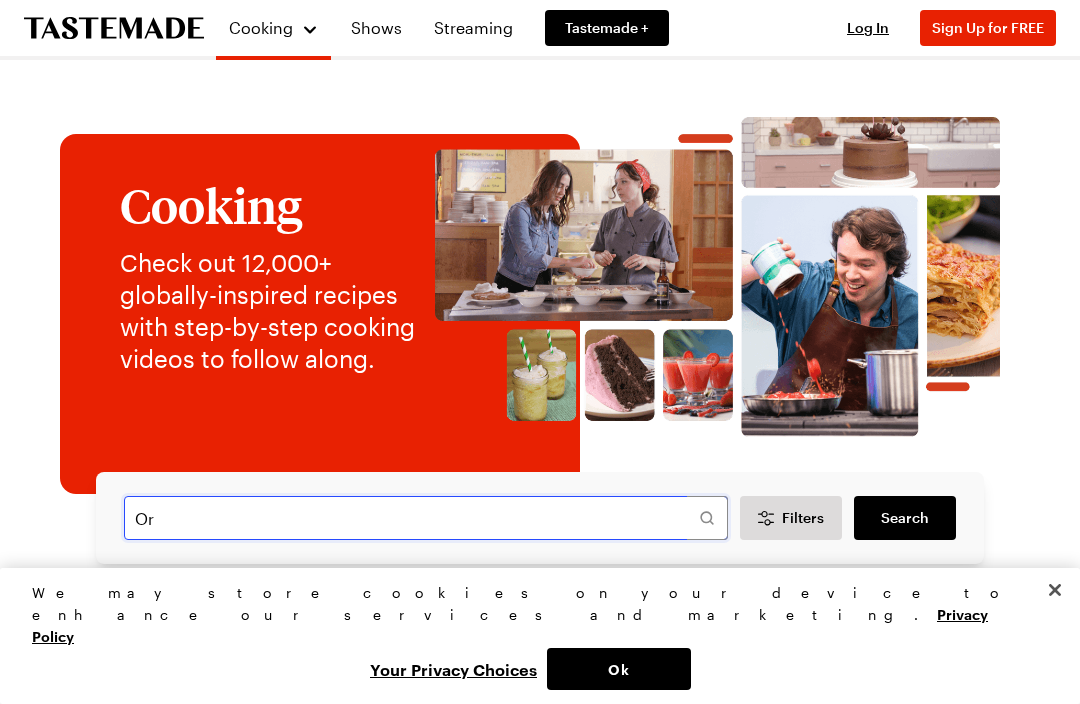 type on "O" 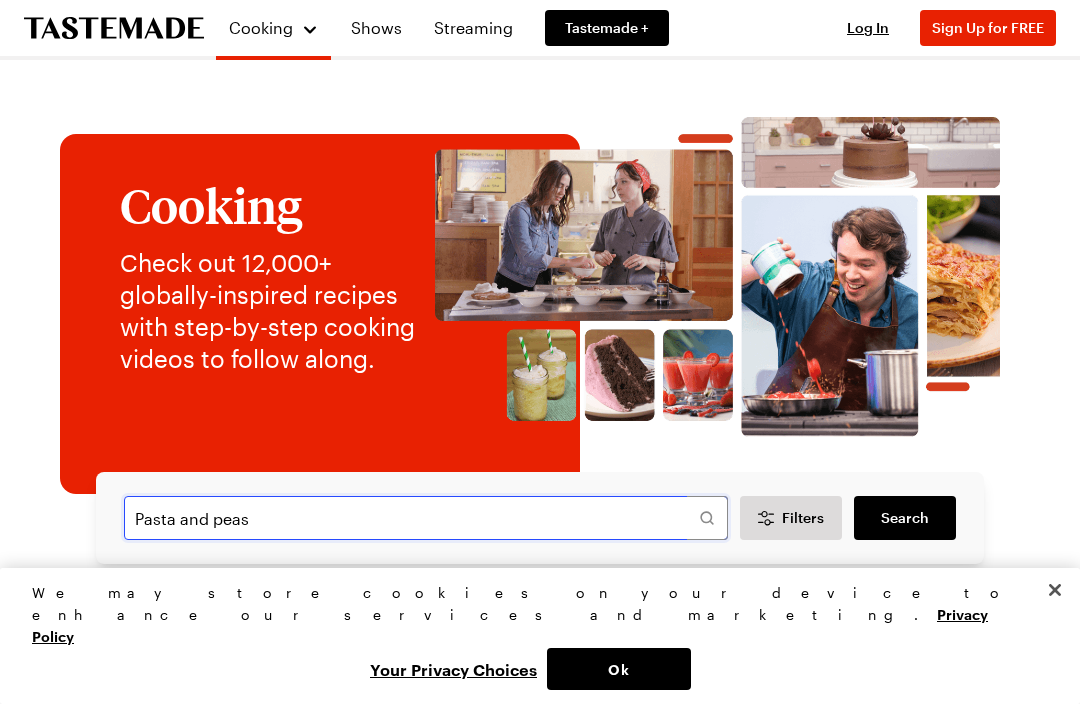 type on "Pasta and peas" 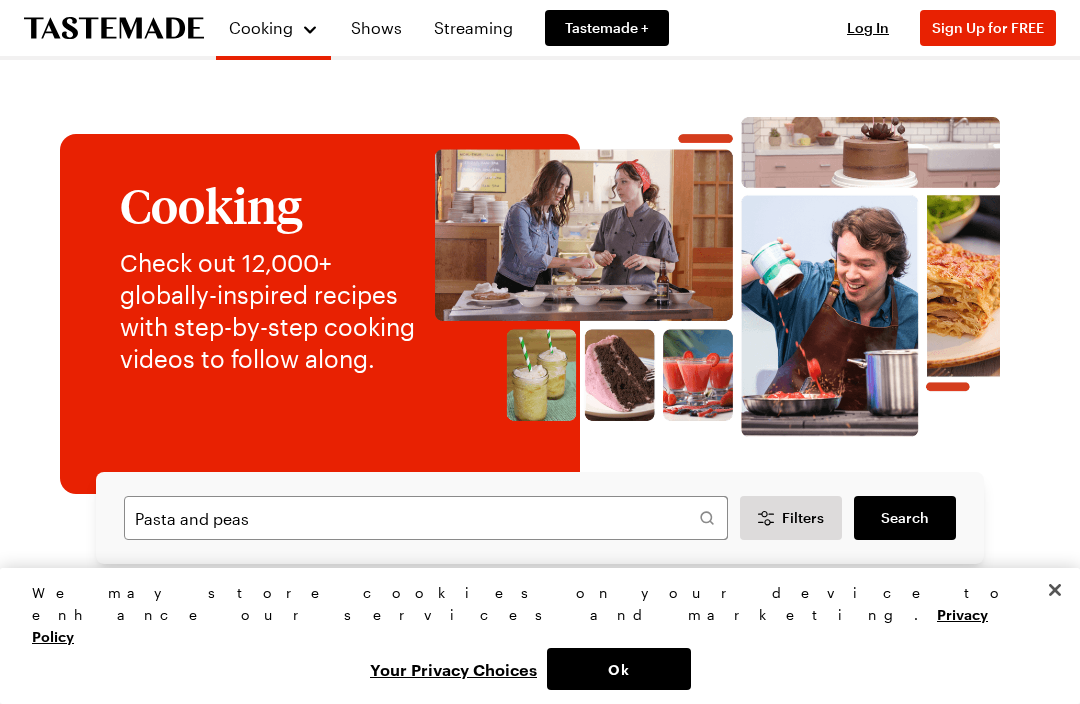 click on "Search" at bounding box center (905, 518) 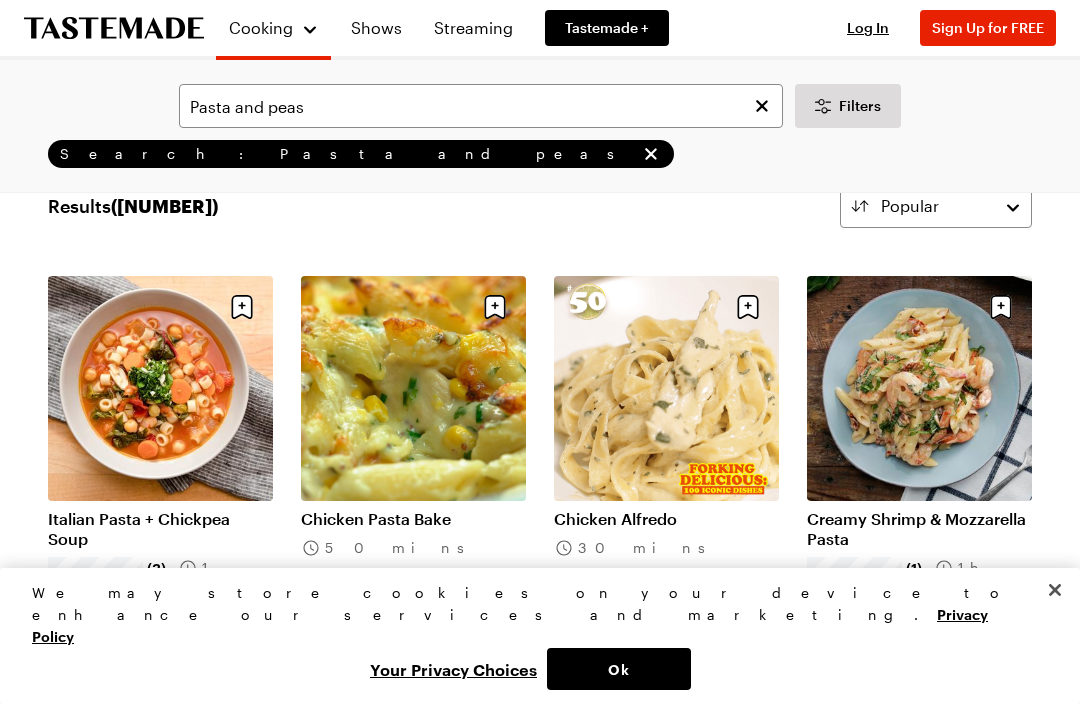 scroll, scrollTop: 0, scrollLeft: 0, axis: both 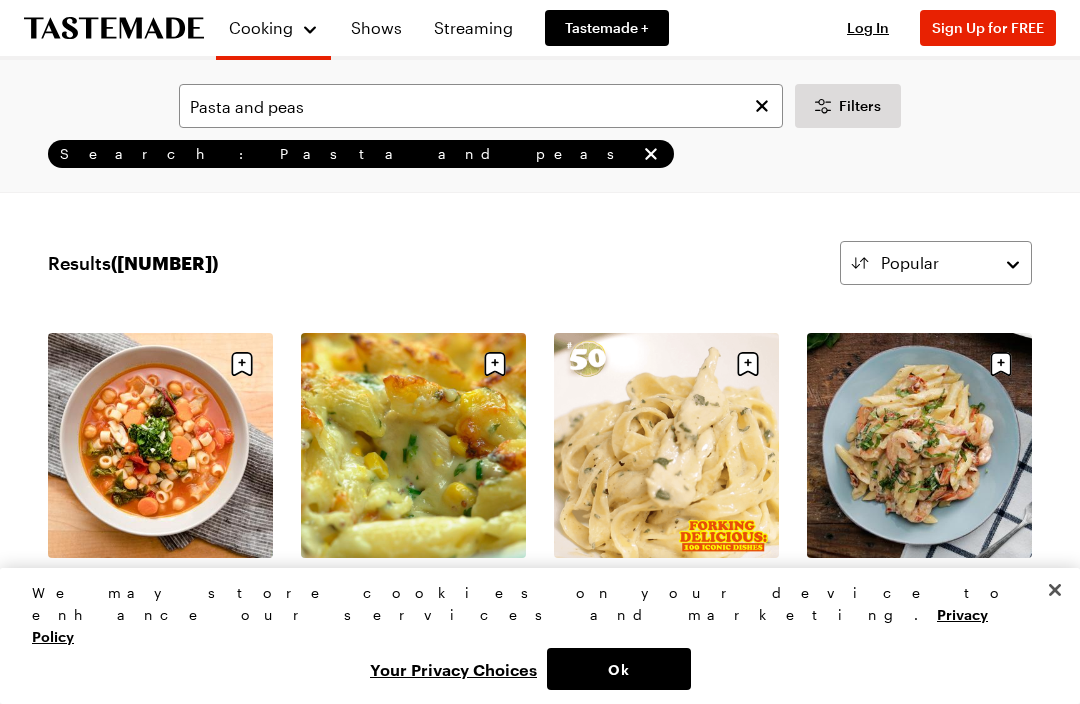 click on "Italian Pasta + Chickpea Soup" at bounding box center (160, 586) 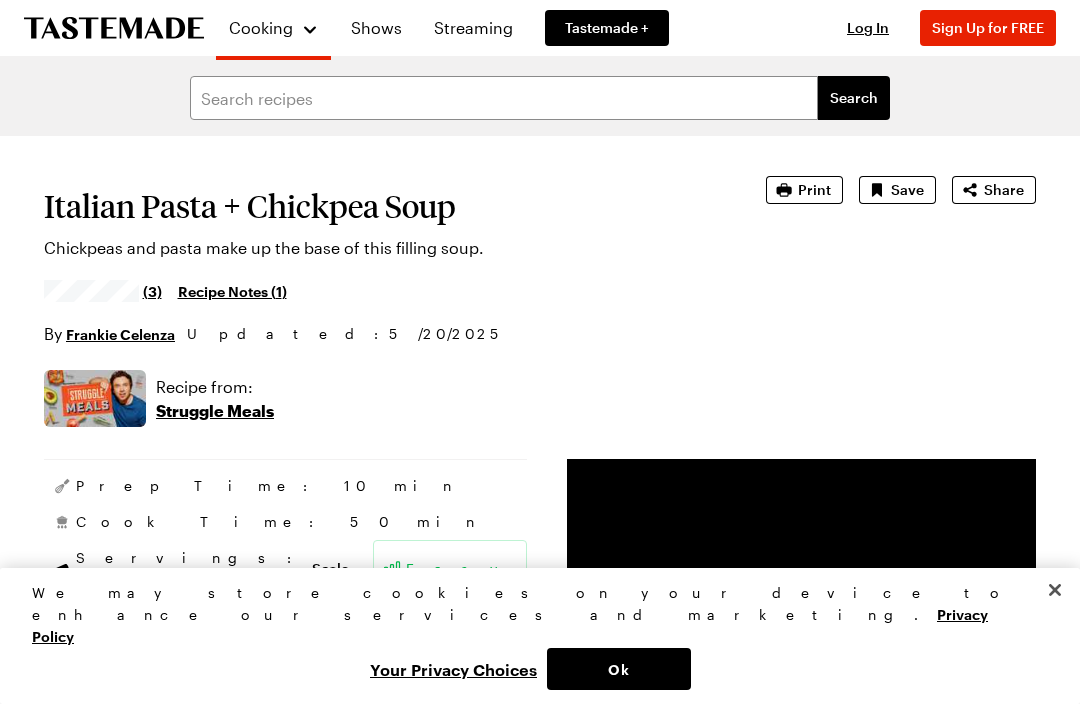 scroll, scrollTop: 0, scrollLeft: 0, axis: both 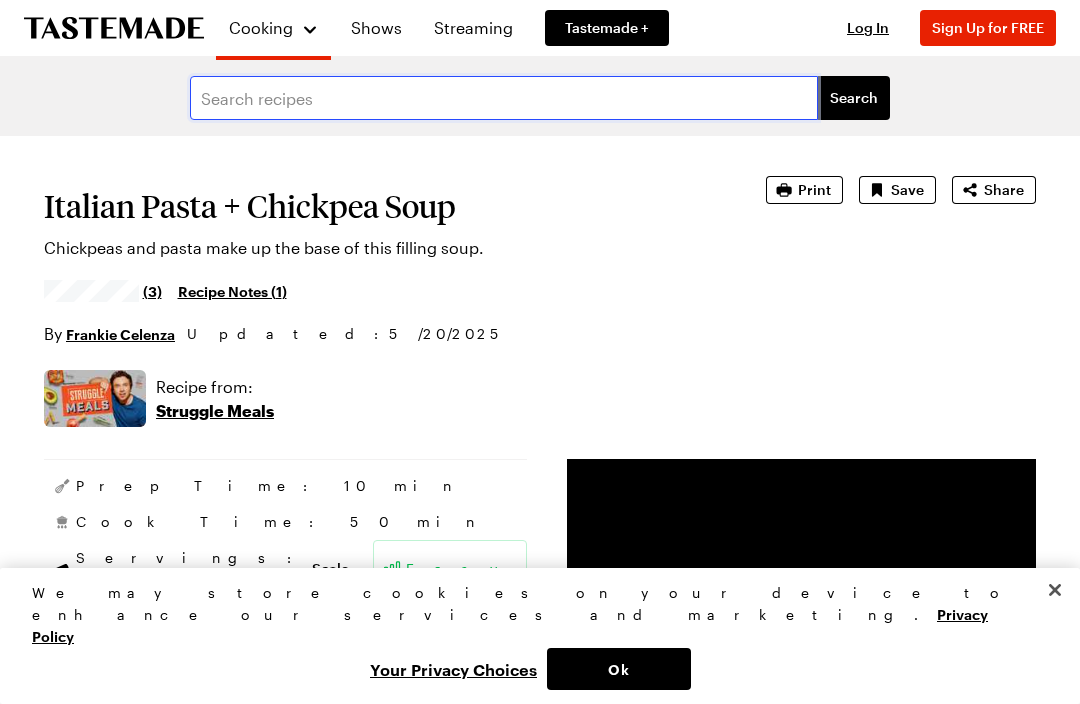 click at bounding box center [504, 98] 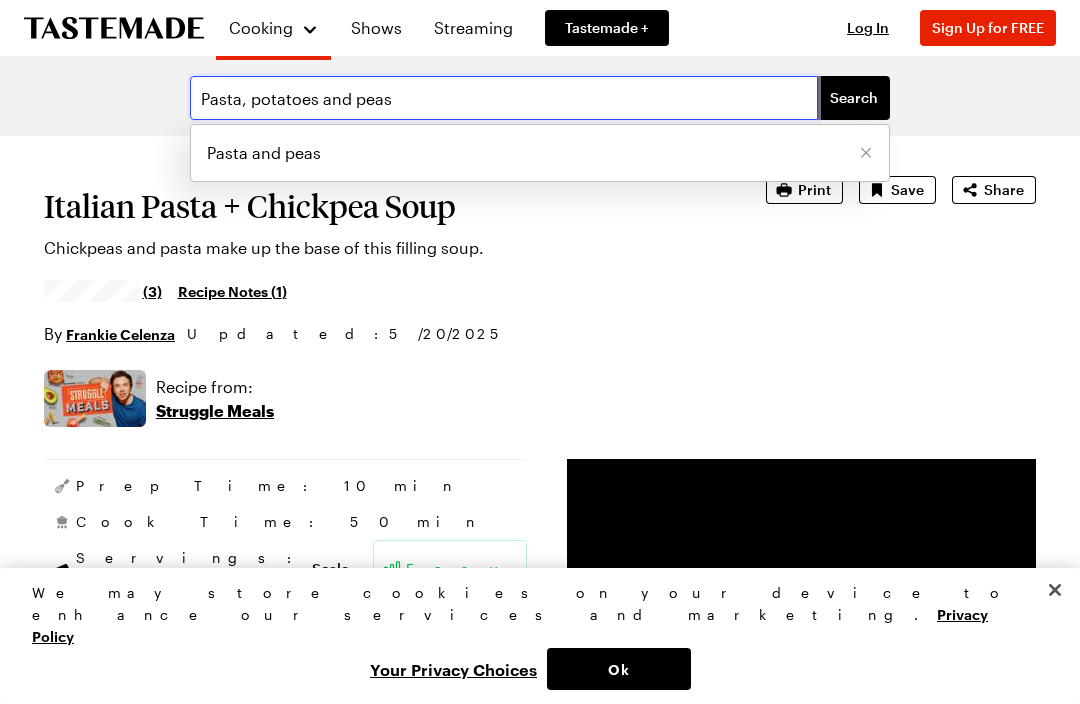 type on "Pasta, potatoes and peas" 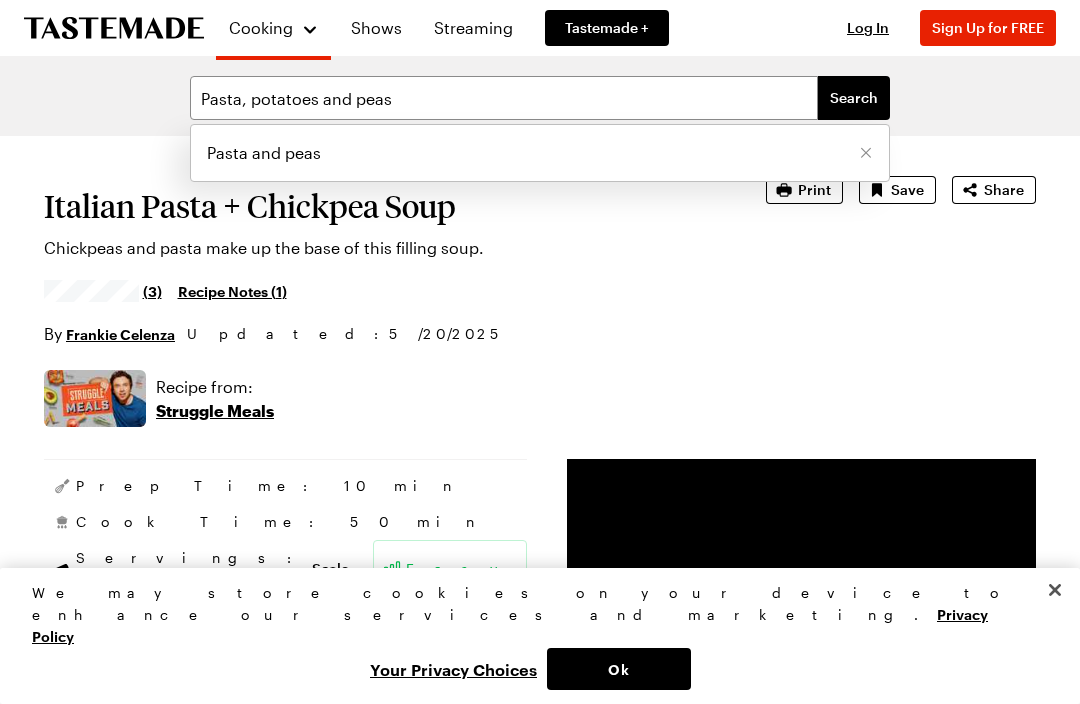 click on "Search" at bounding box center (854, 98) 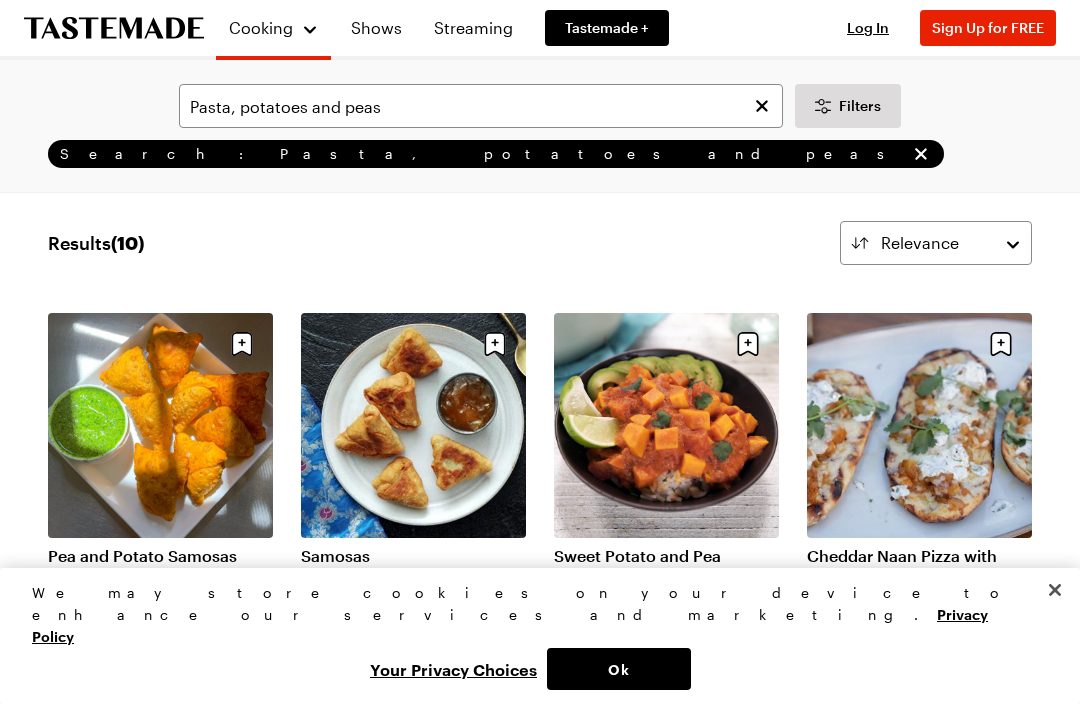 scroll, scrollTop: 0, scrollLeft: 0, axis: both 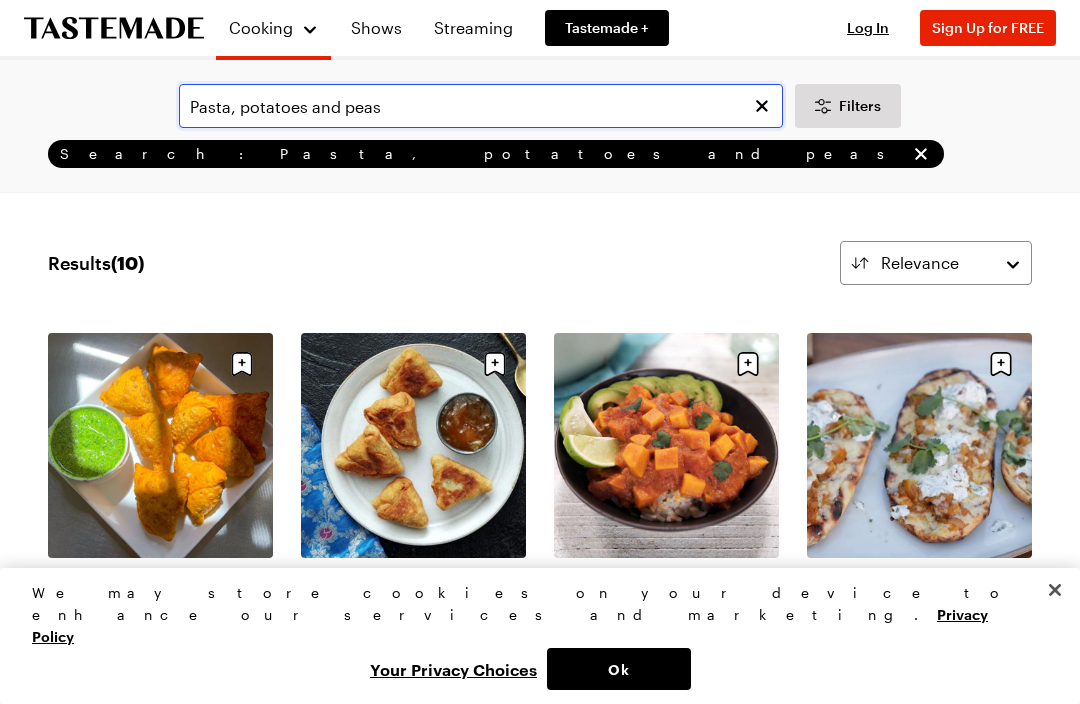 click on "Pasta, potatoes and peas" at bounding box center [481, 106] 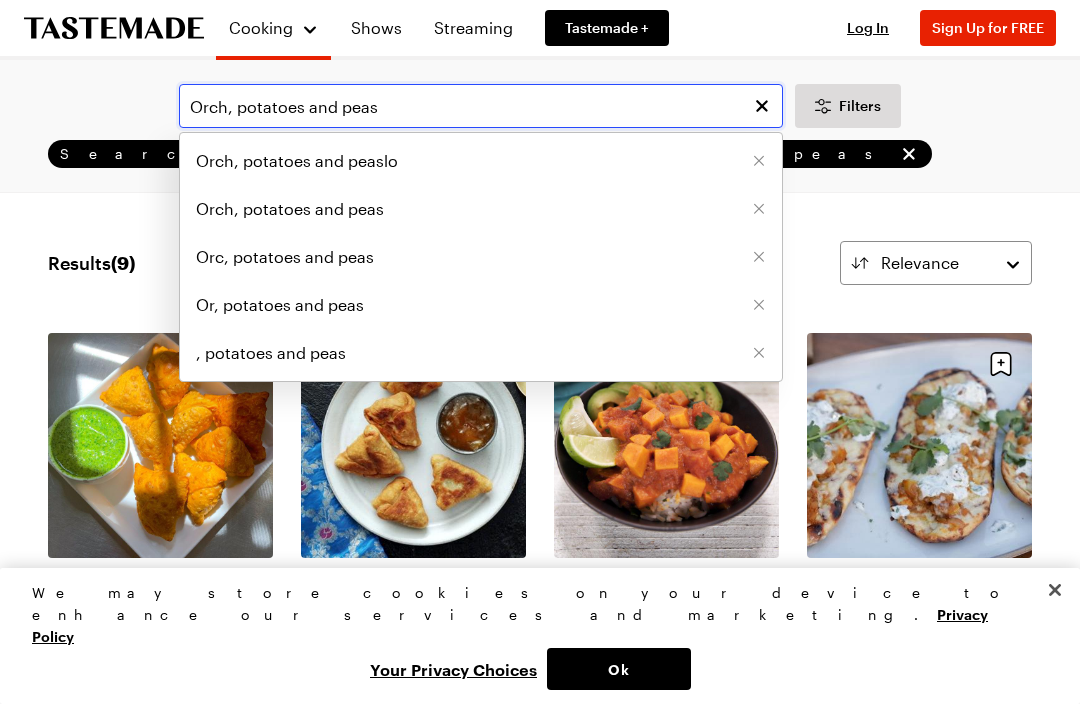 click on "Orch, potatoes and peas" at bounding box center [481, 106] 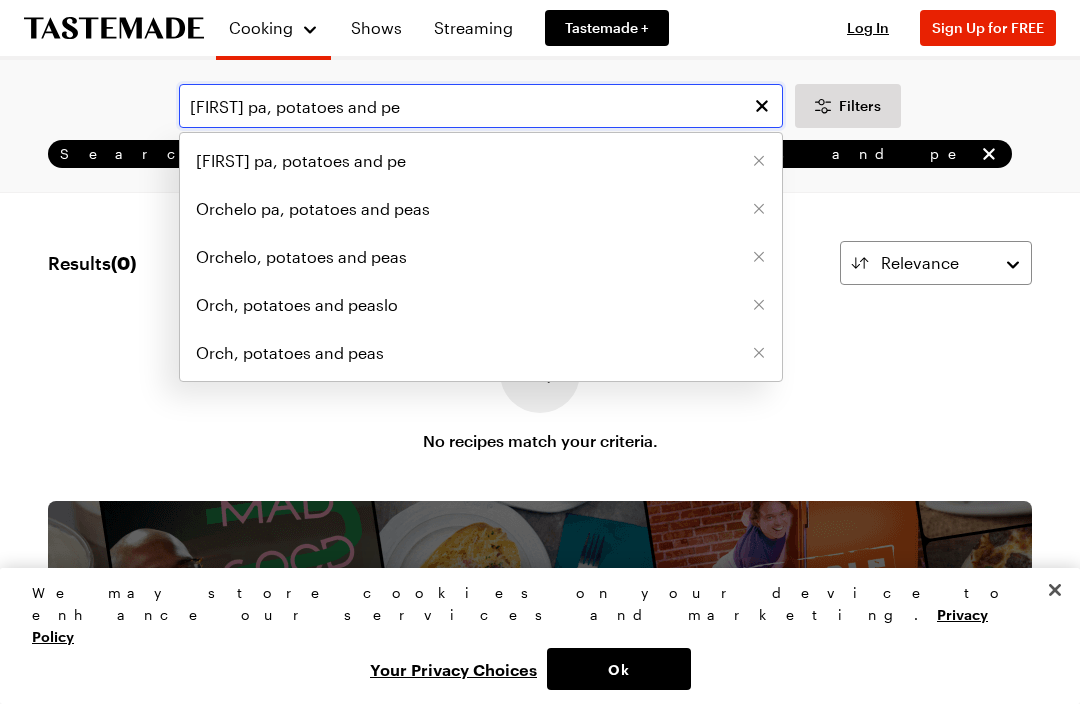 click on "[FIRST] pa, potatoes and pe" at bounding box center (481, 106) 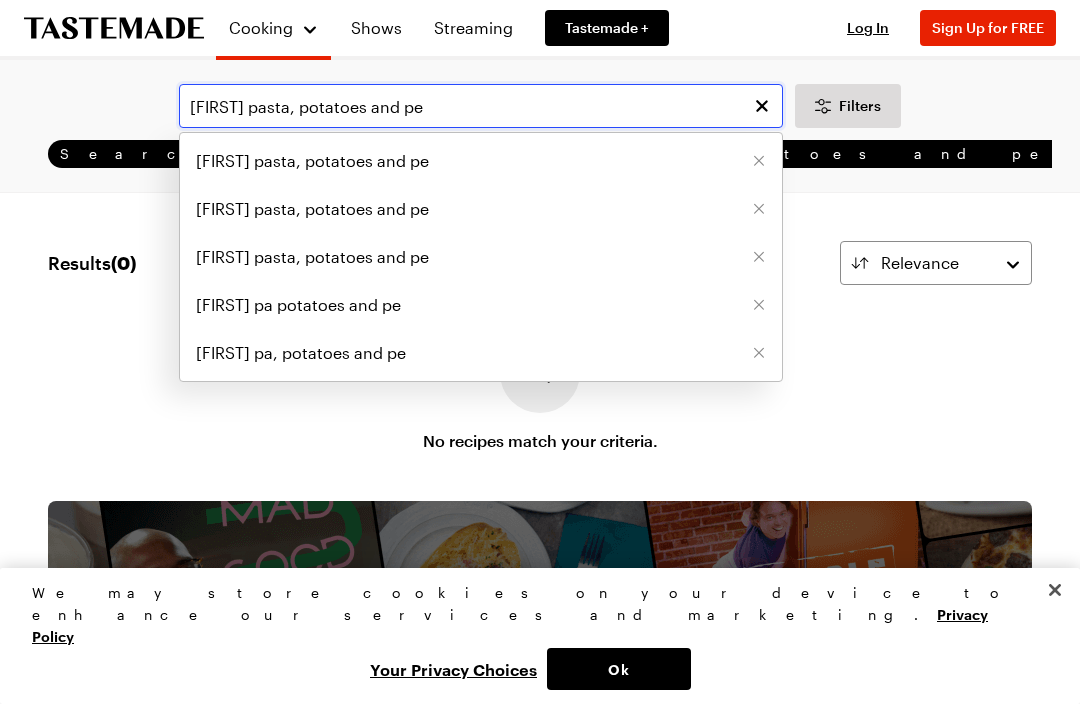 click on "[FIRST] pasta, potatoes and pe" at bounding box center (481, 106) 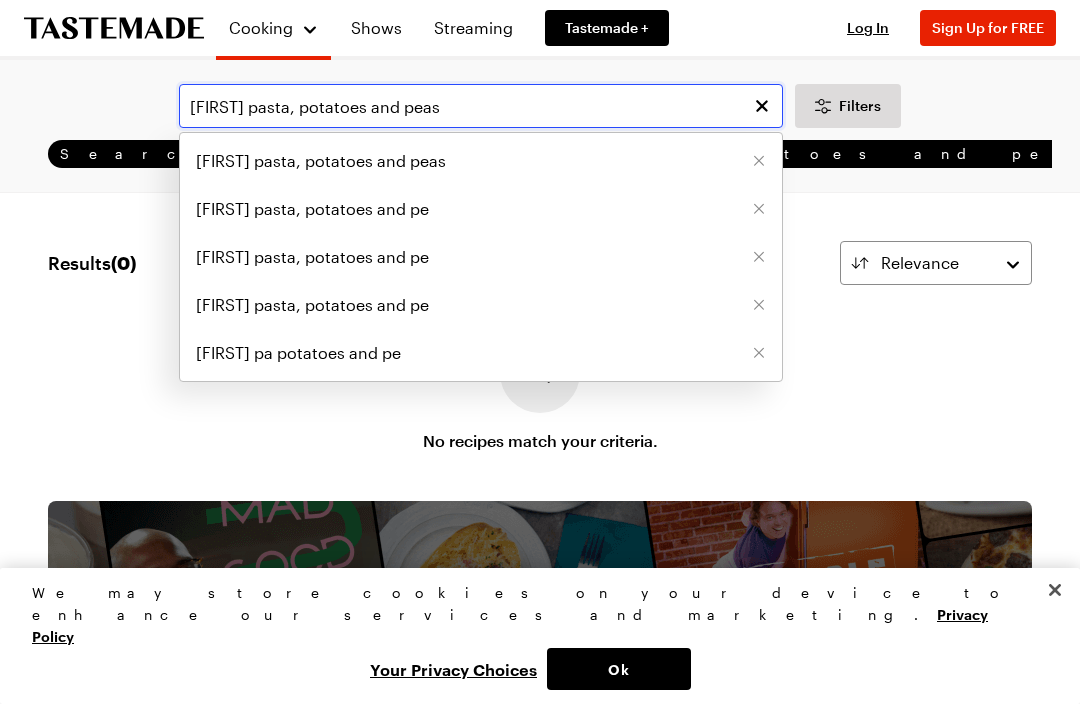 click on "[FIRST] pasta, potatoes and peas" at bounding box center (481, 106) 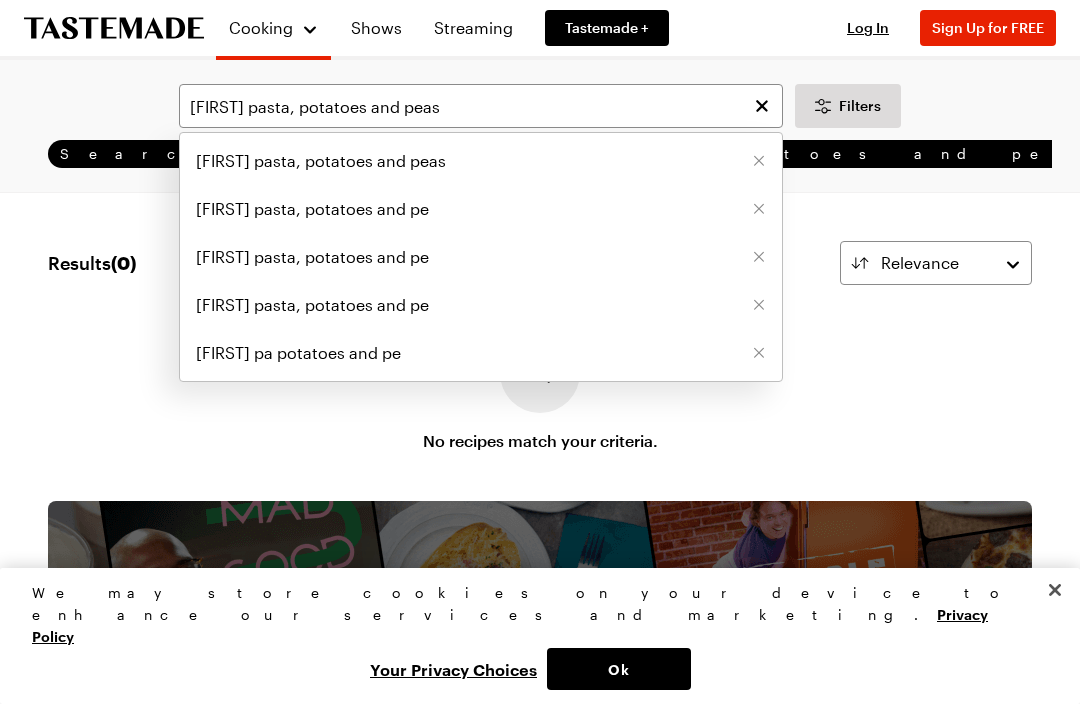 click on "[FIRST] pasta, potatoes and peas" at bounding box center [321, 161] 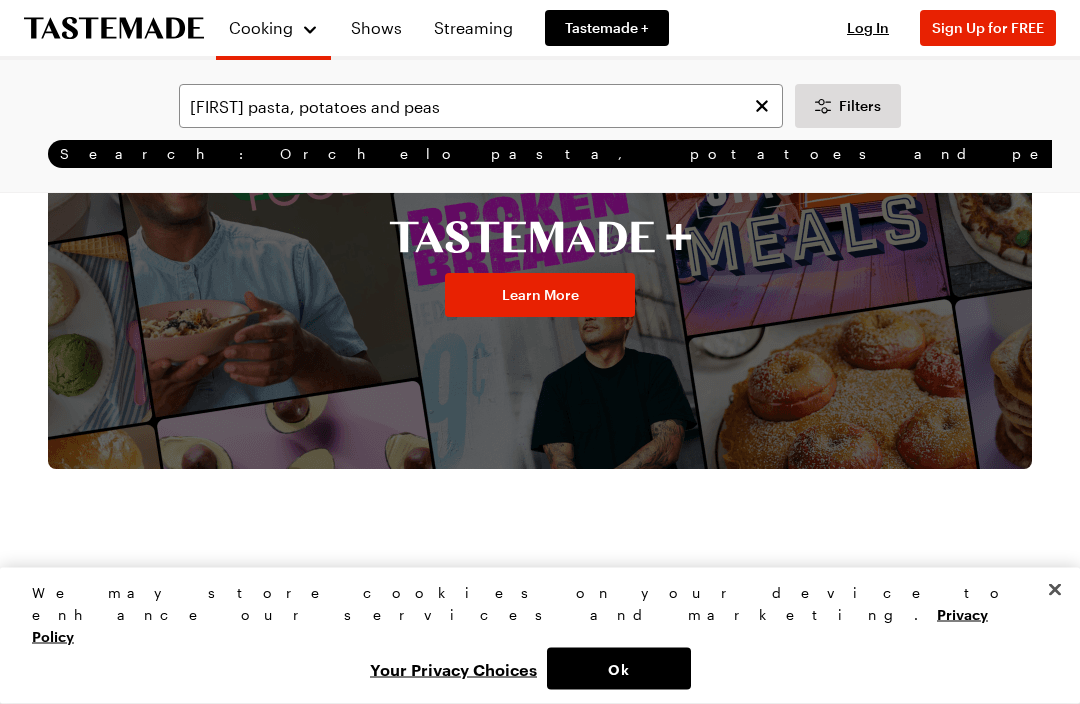 scroll, scrollTop: 433, scrollLeft: 0, axis: vertical 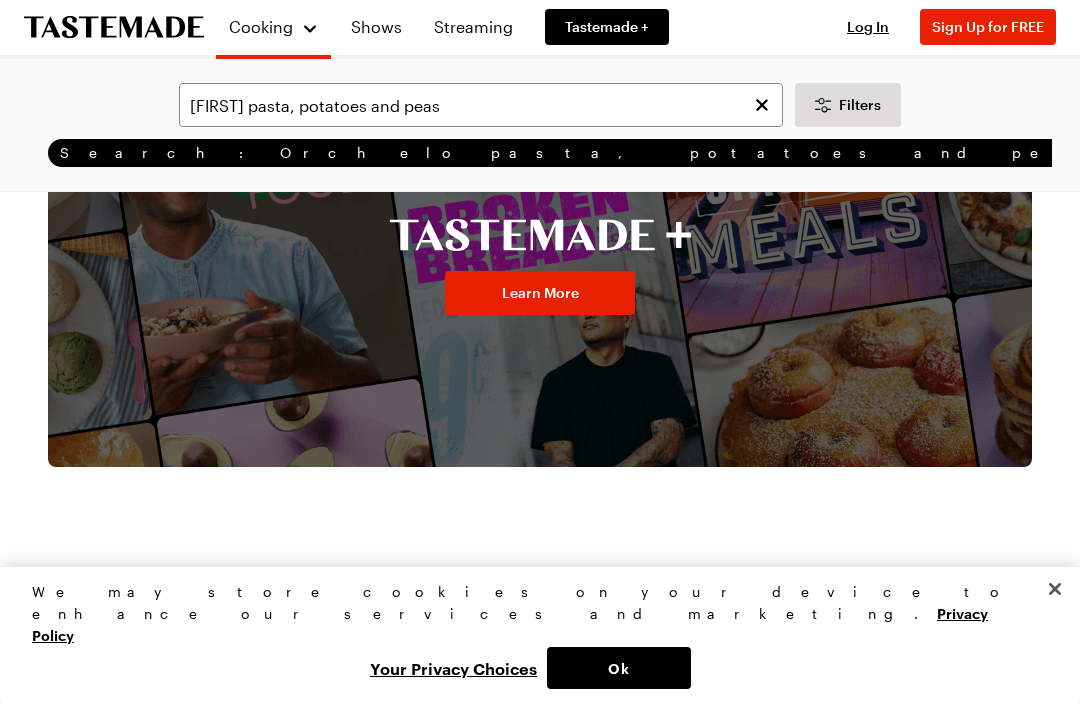click on "Shows" at bounding box center [376, 28] 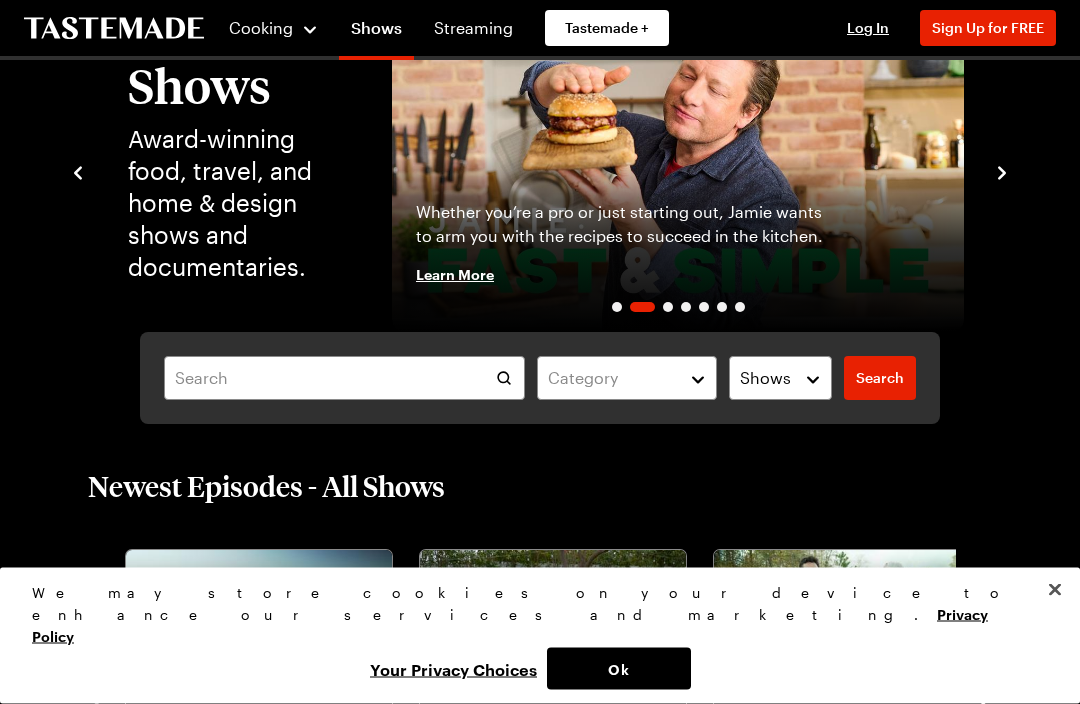 scroll, scrollTop: 111, scrollLeft: 0, axis: vertical 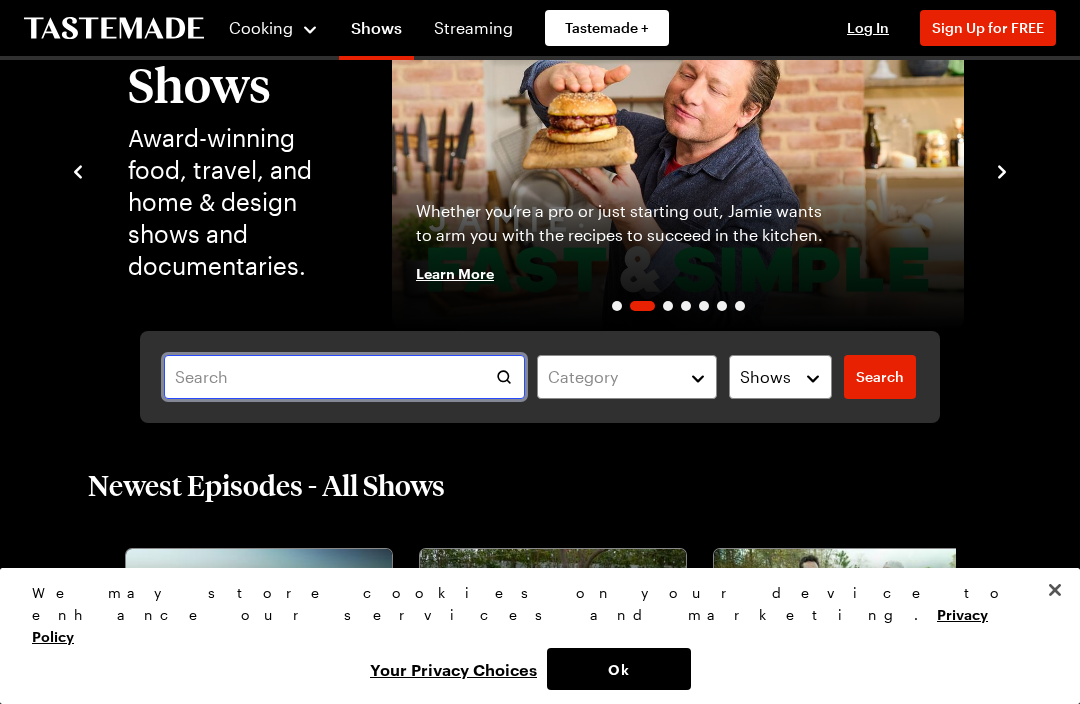 click at bounding box center [344, 377] 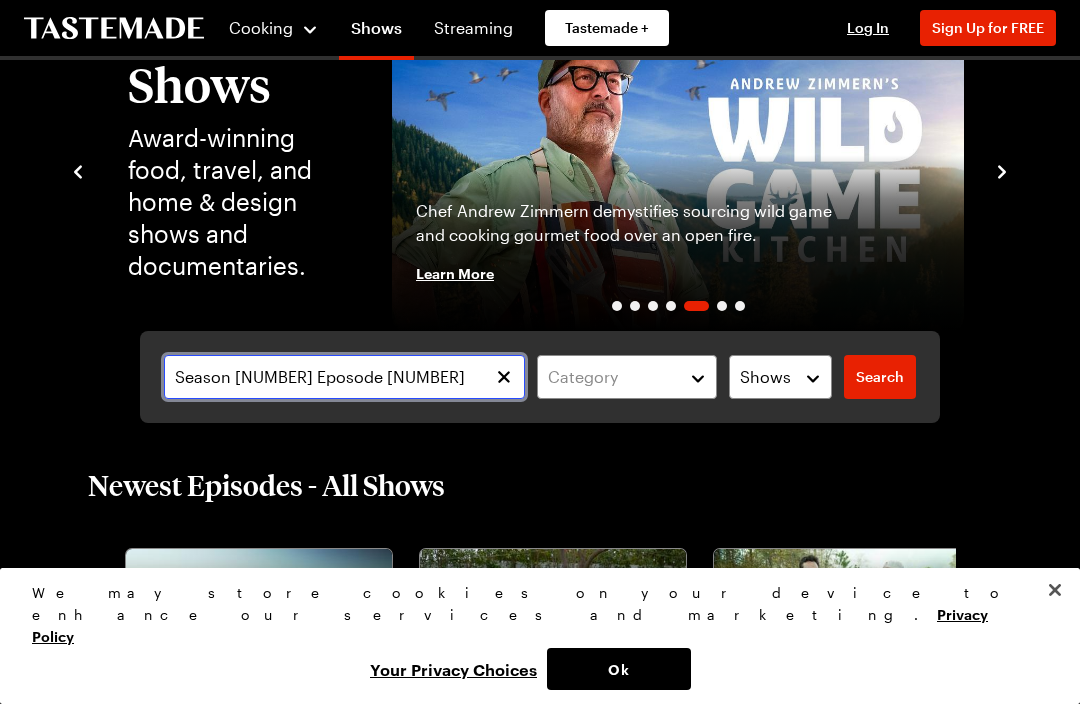 type on "Season [NUMBER] Eposode [NUMBER]" 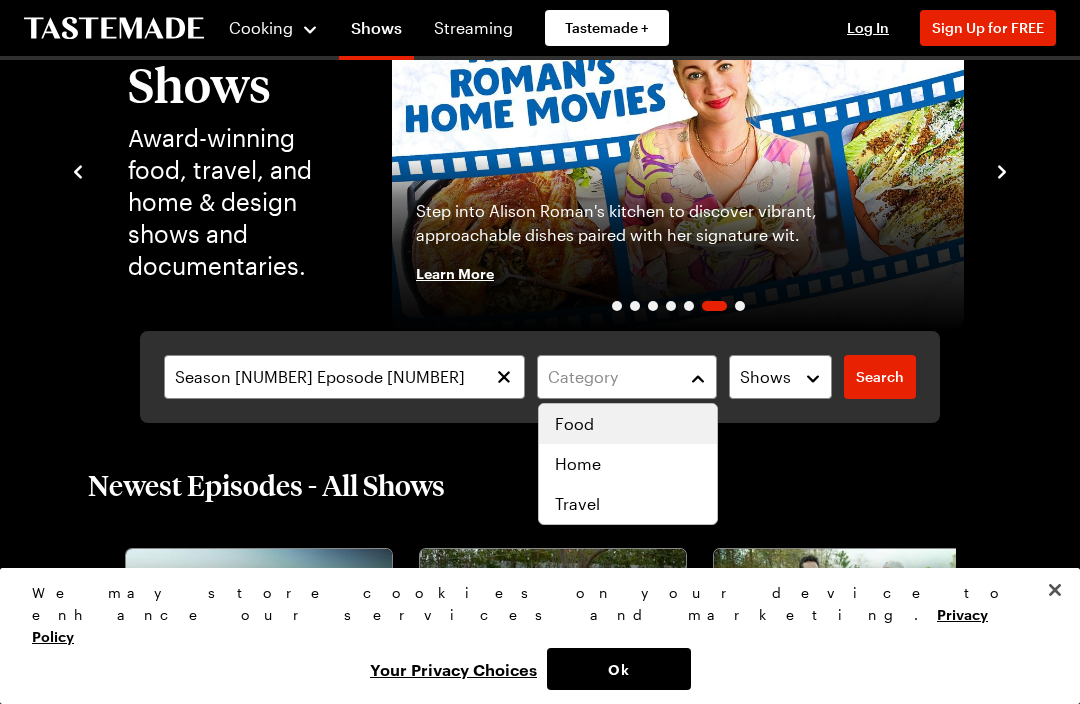 click on "Food" at bounding box center (628, 424) 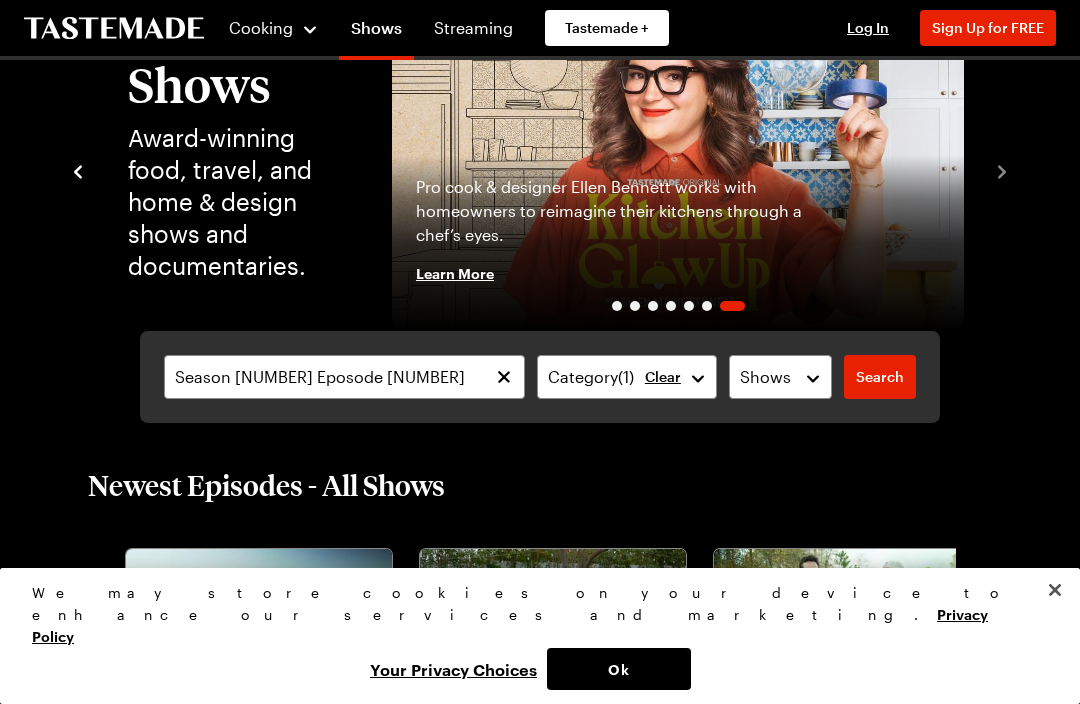 click 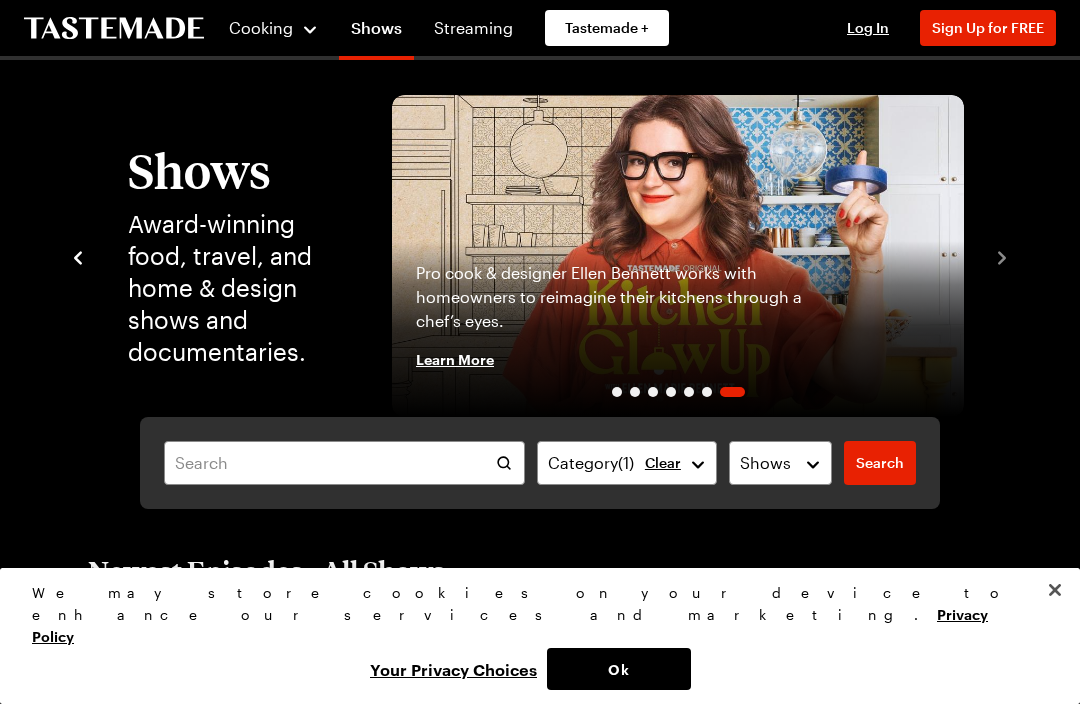 scroll, scrollTop: 0, scrollLeft: 0, axis: both 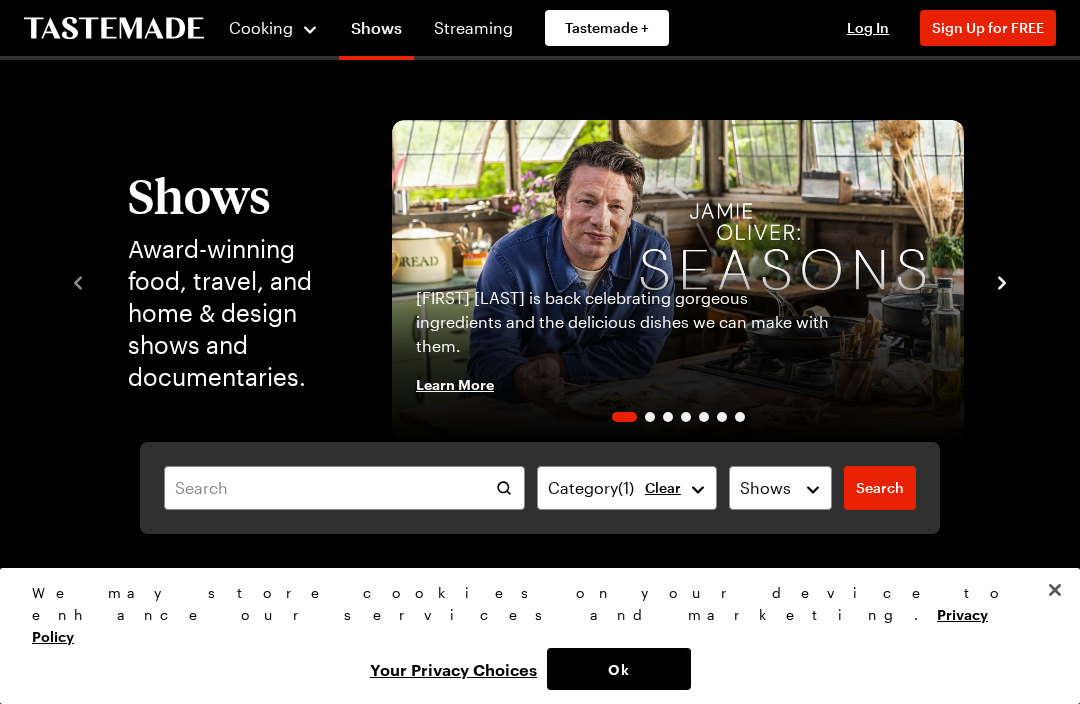 click on "Category  ( 1 ) Clear Shows Search Search" at bounding box center [540, 488] 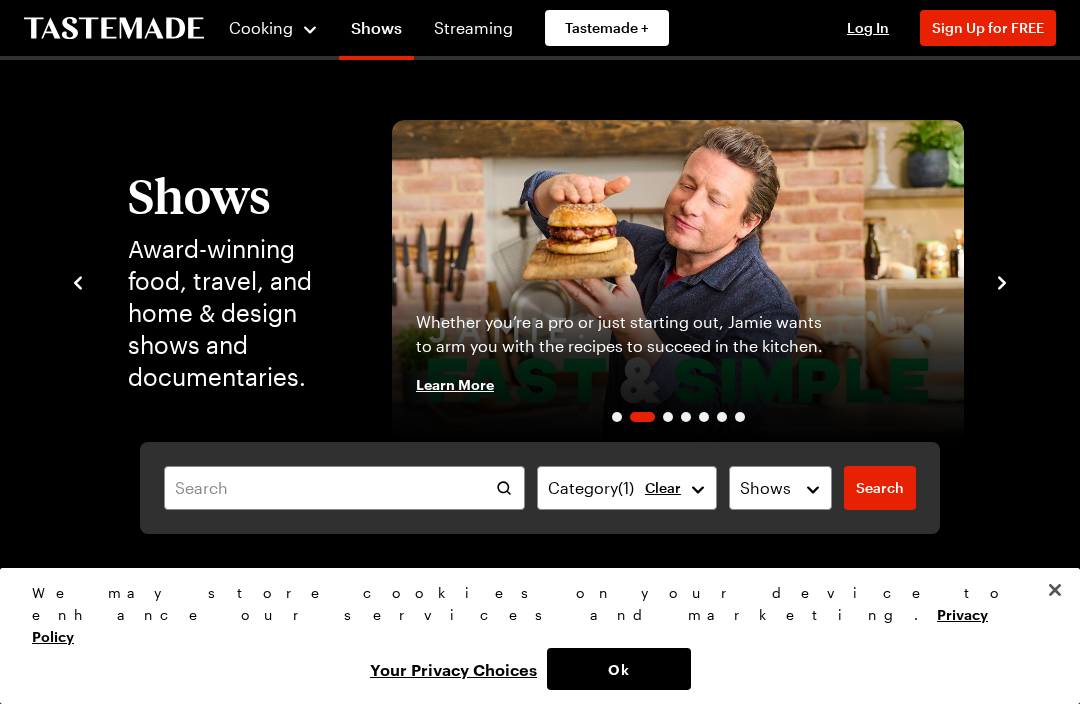 click 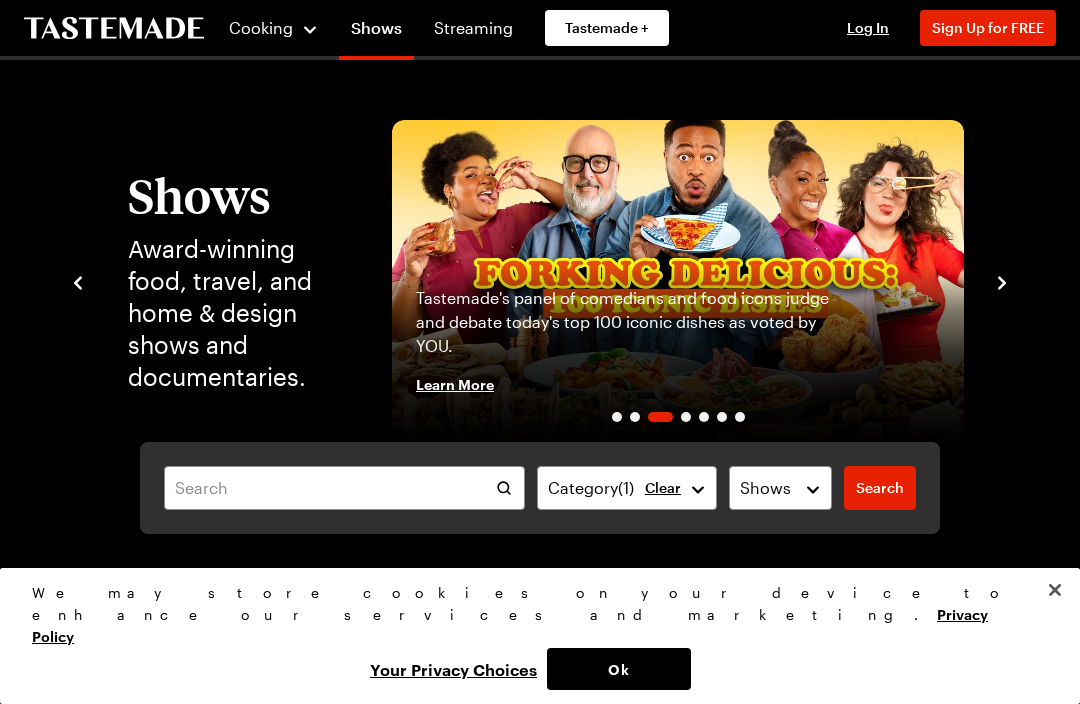 click 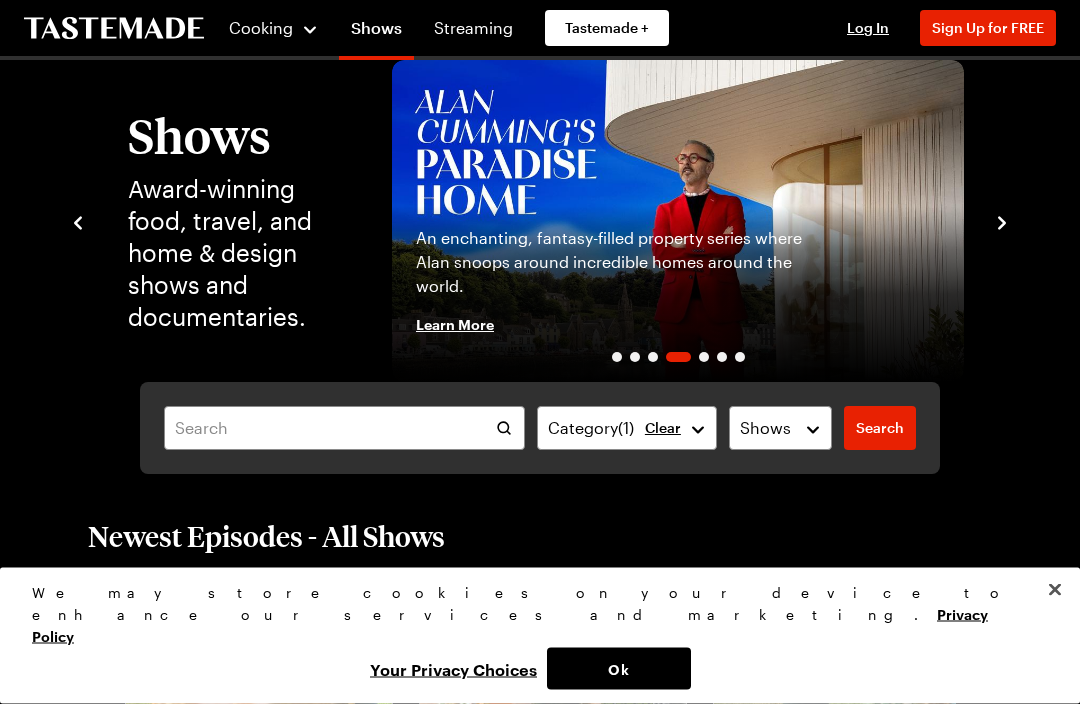 scroll, scrollTop: 0, scrollLeft: 0, axis: both 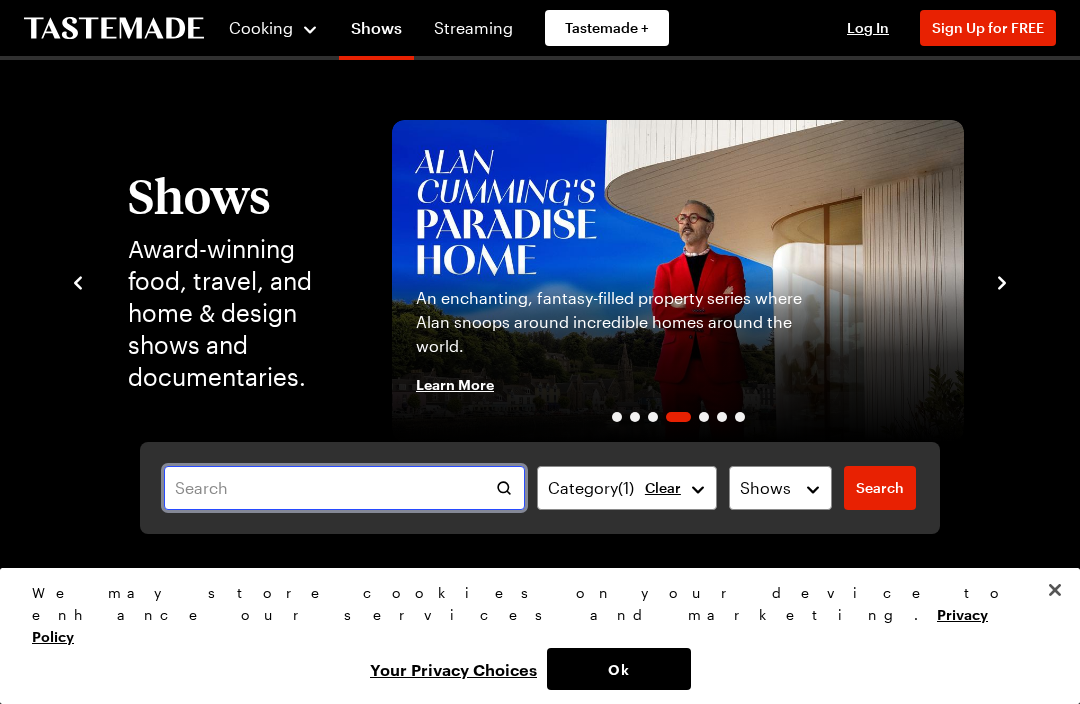 click at bounding box center (344, 488) 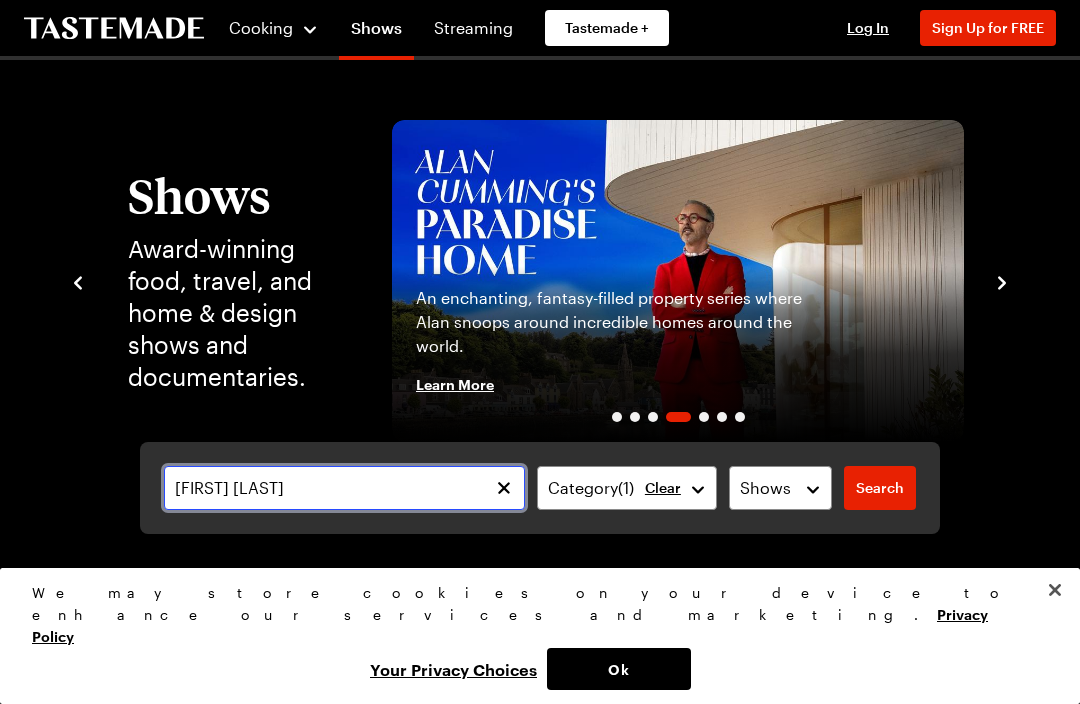 type on "[FIRST] [LAST]" 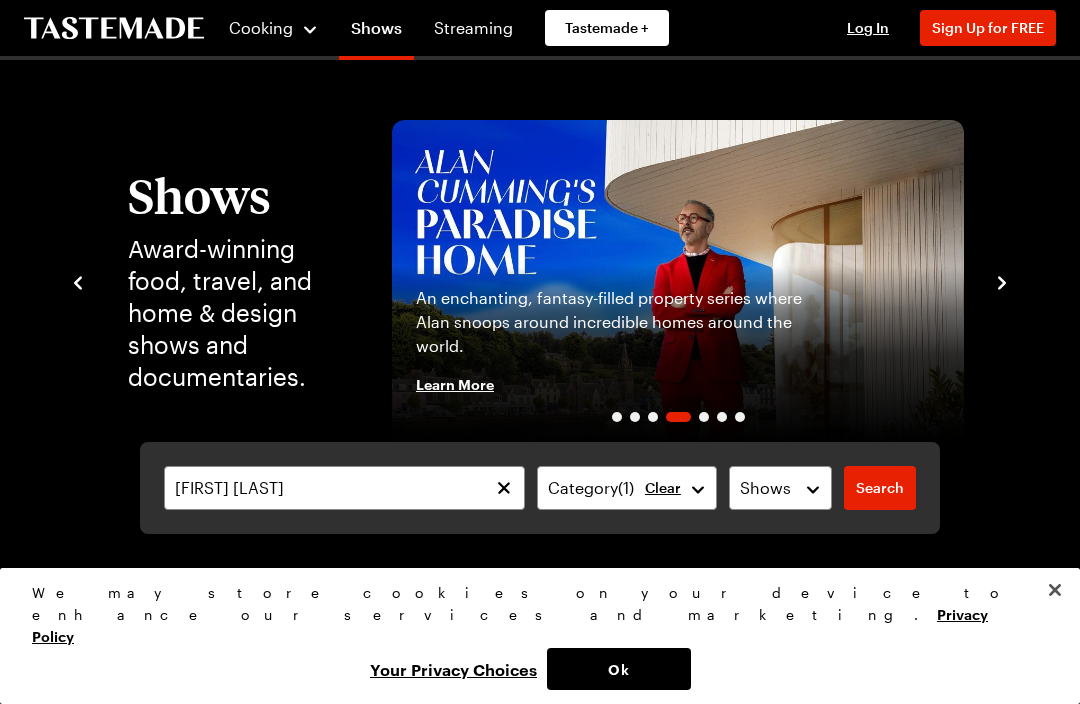click on "Search" at bounding box center (880, 488) 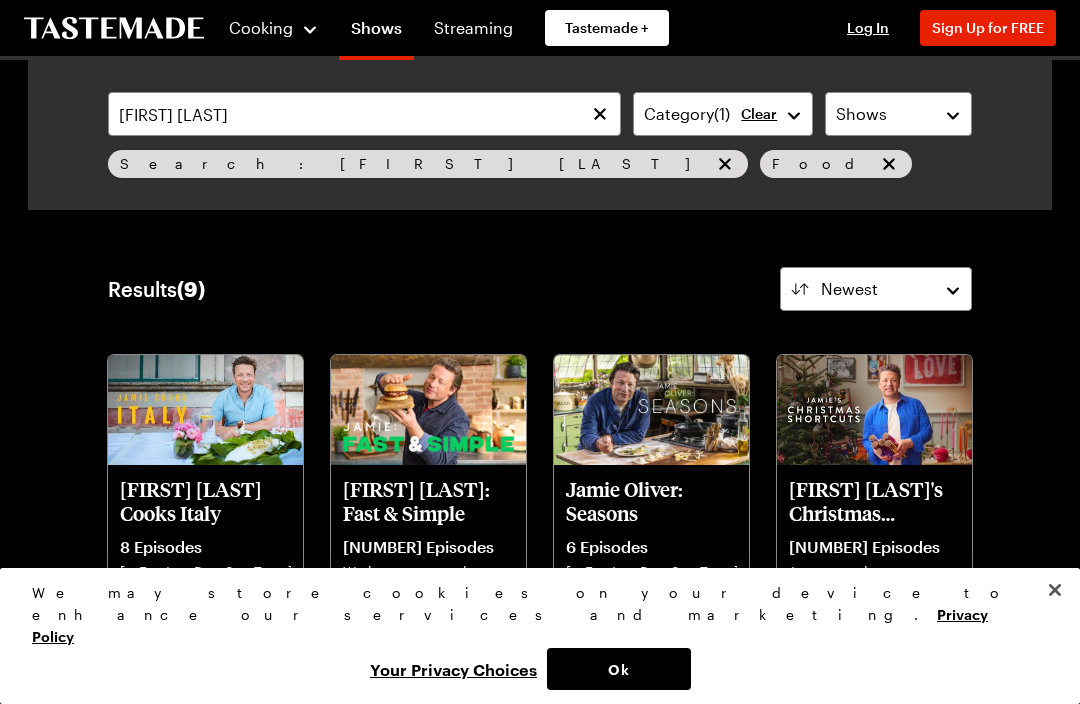 scroll, scrollTop: 26, scrollLeft: 0, axis: vertical 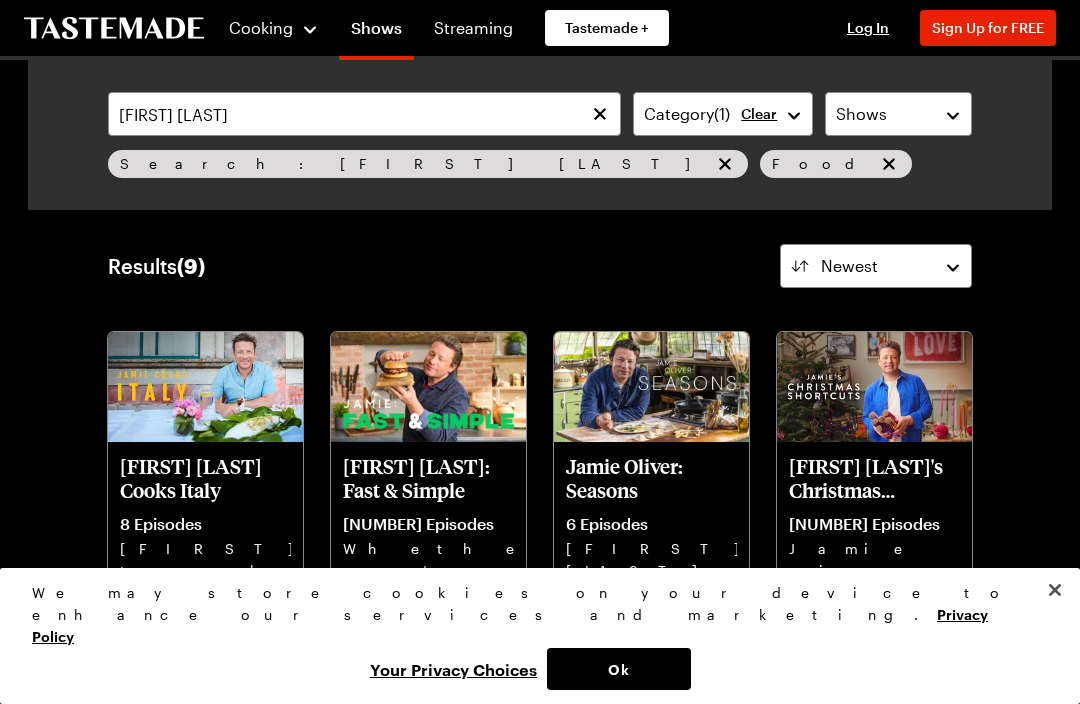 click on "[NAME] Oliver: Fast & Simple 5 Episodes Whether you’re a pro or just starting out, [NAME] wants to arm you with the recipes to succeed in the kitchen." at bounding box center (428, 528) 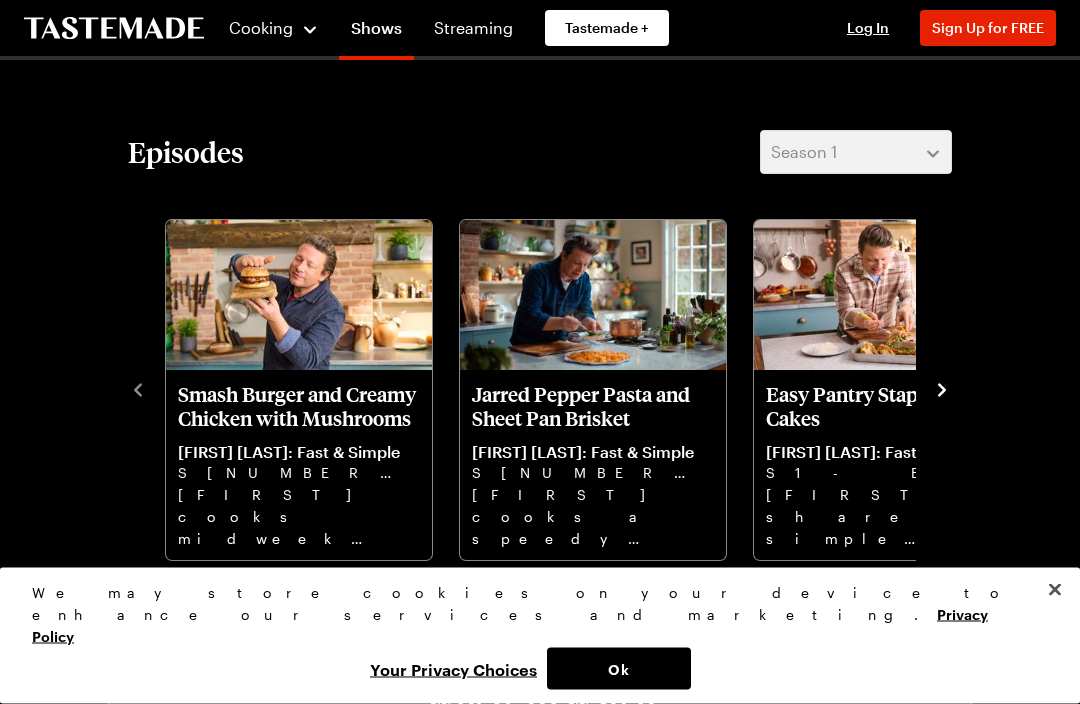 scroll, scrollTop: 432, scrollLeft: 0, axis: vertical 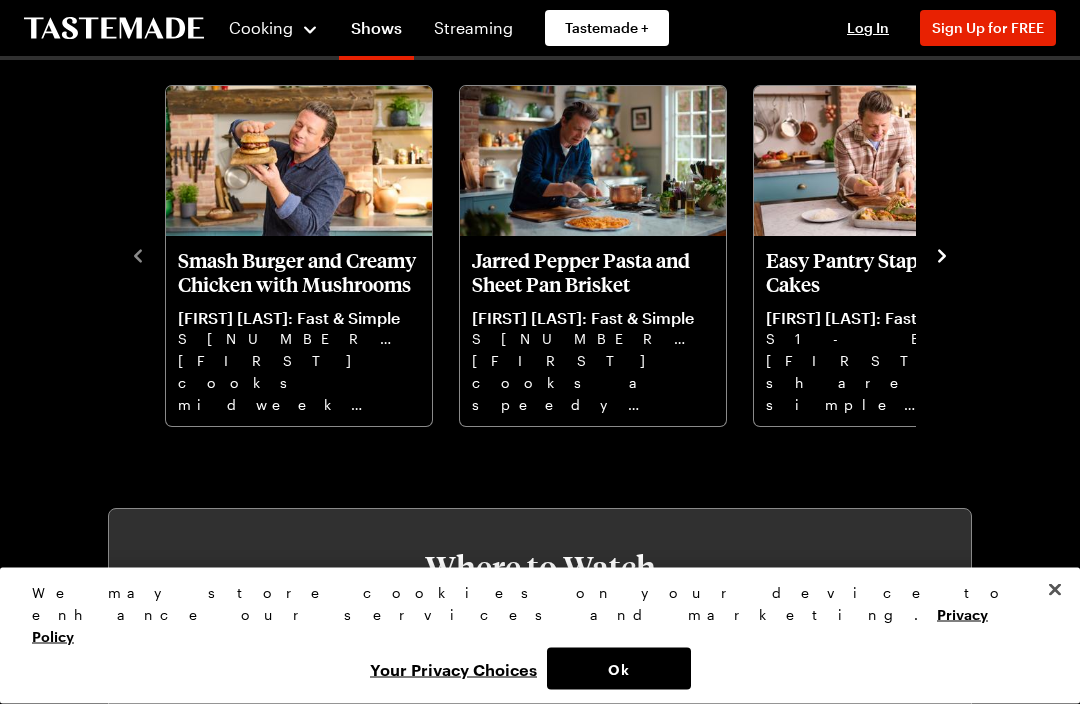 click 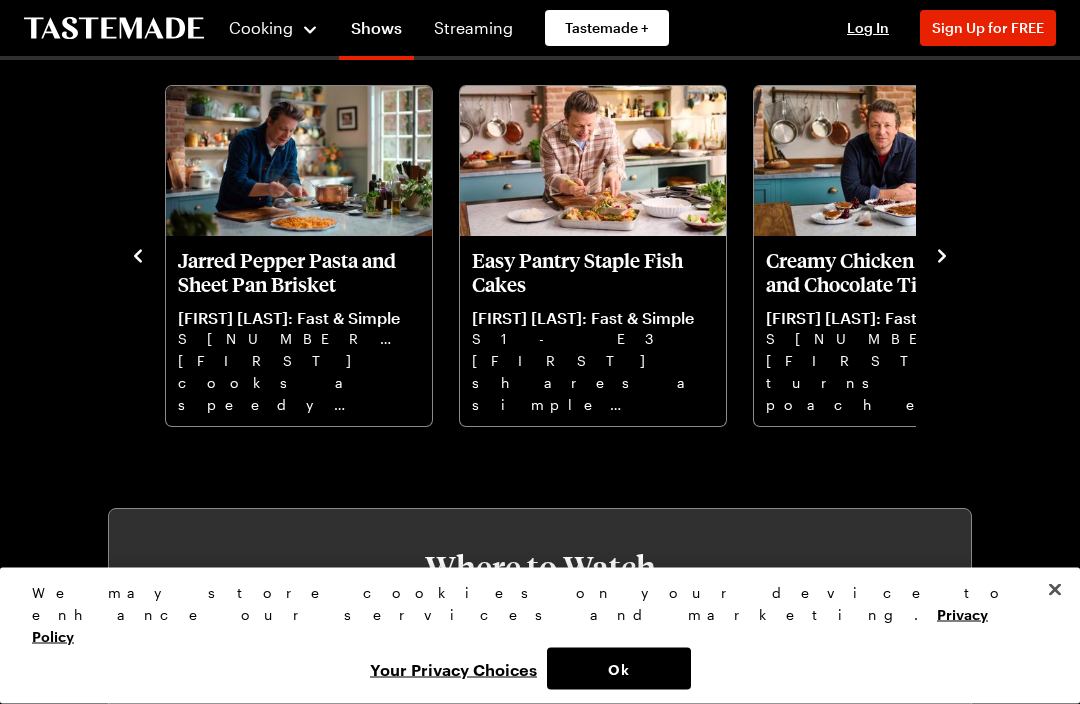 scroll, scrollTop: 564, scrollLeft: 0, axis: vertical 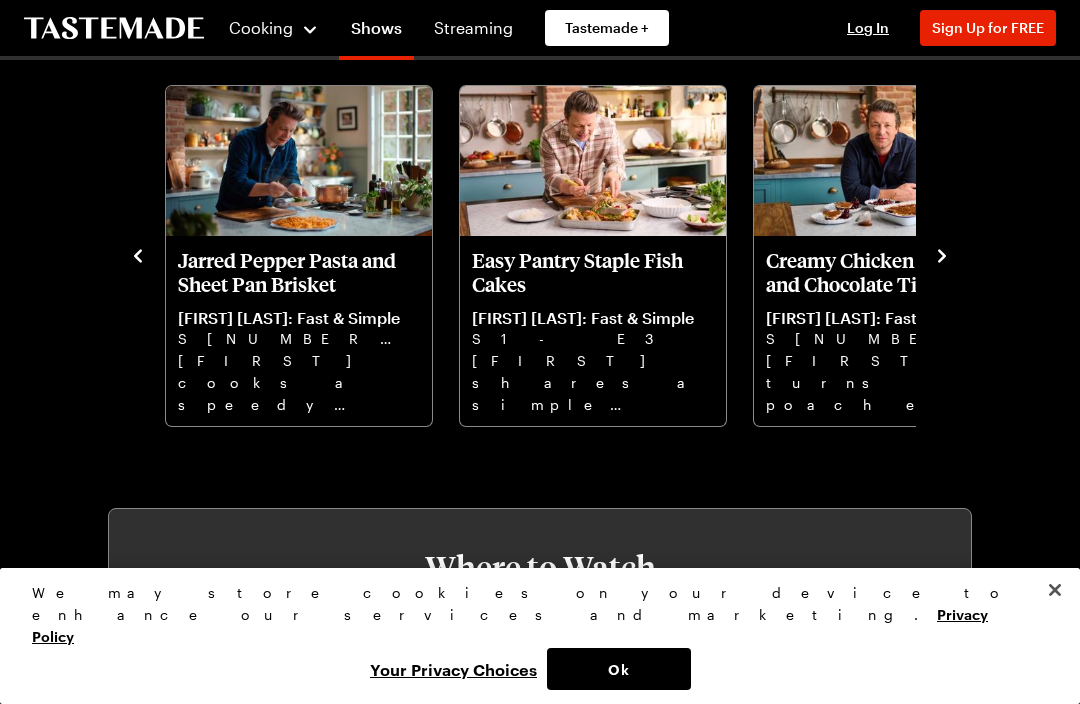 click 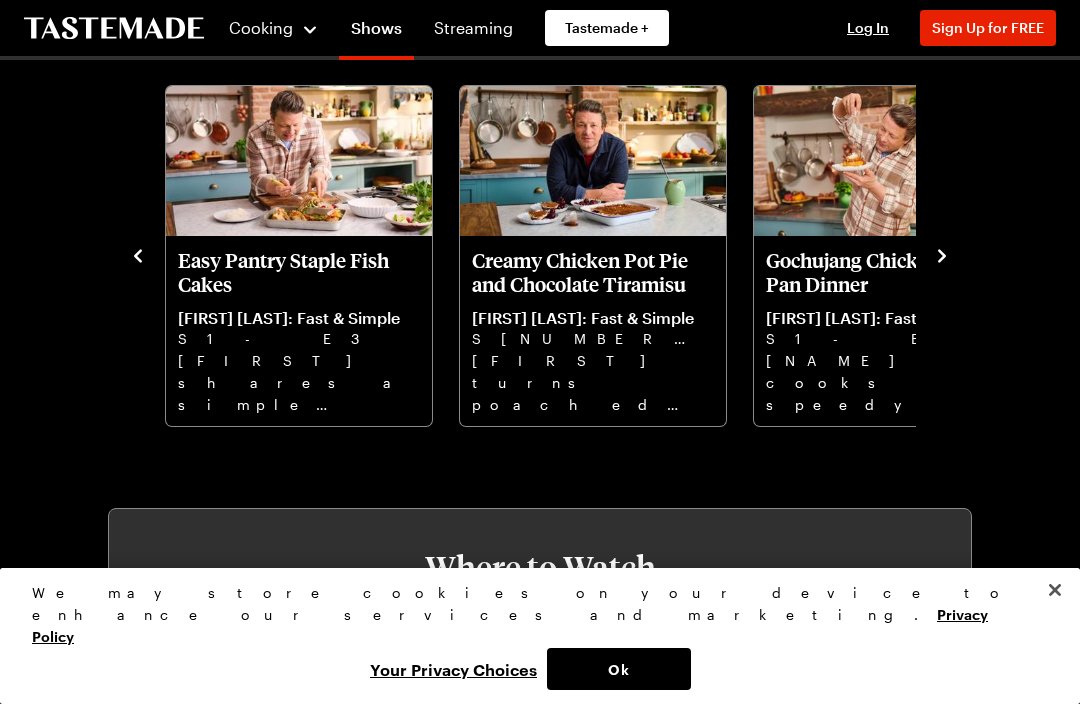 click 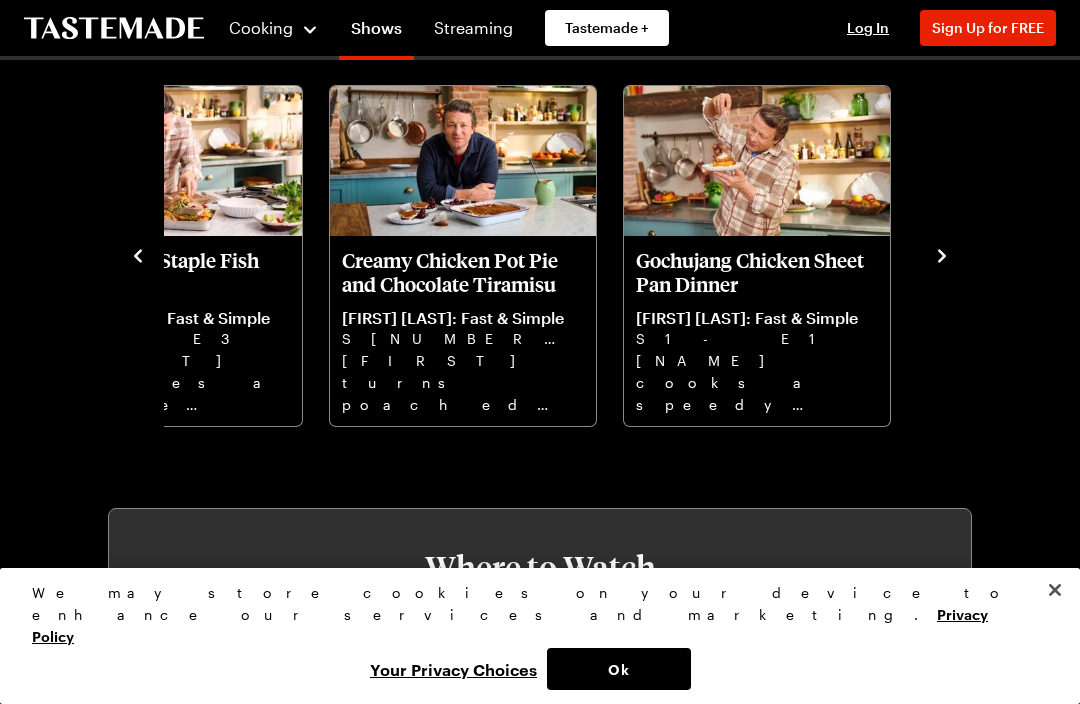 click 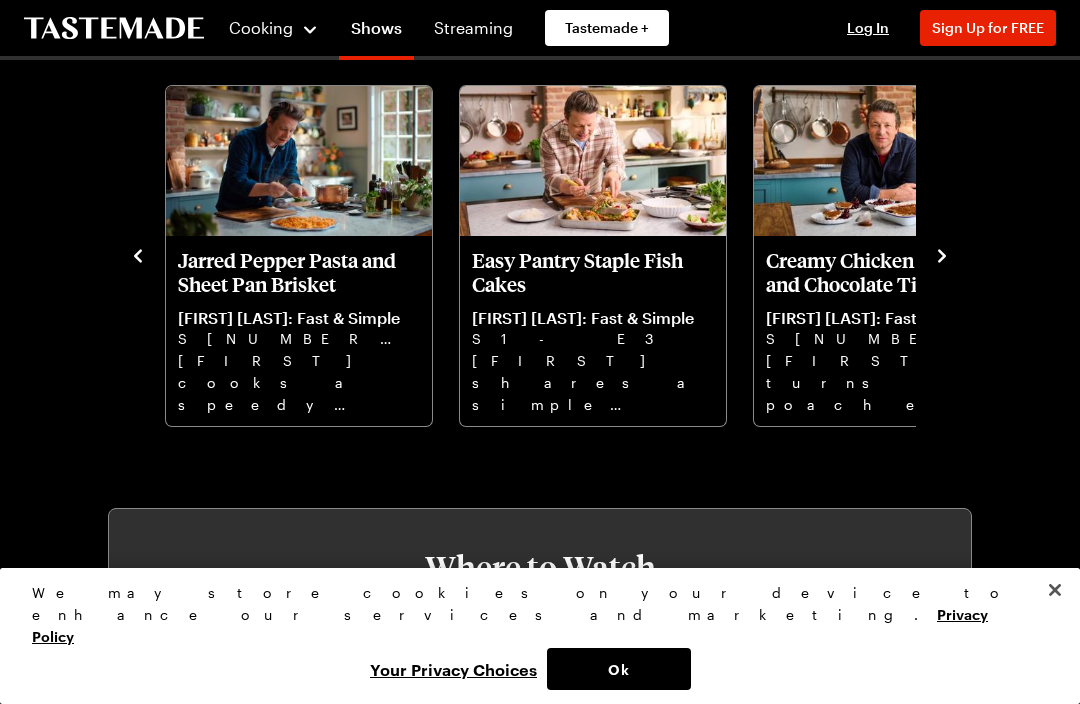 click on "[FIRST] [LAST]: Fast & Simple Cooking [NUMBER] Season Whether you’re a seasoned pro or just starting out in the kitchen, [FIRST] wants to arm you with the recipes – and the confidence – to fit more home-cooked meals into your life, with simply delicious ease. Watch Now Episodes Season [NUMBER] Smash Burger and Creamy Chicken with Mushrooms [FIRST] [LAST]: Fast & Simple S[NUMBER] - E[NUMBER] [FIRST] cooks midweek meals of sweet pea chicken, a juicy Smash burger and a chicken and mushroom rice traybake. Jarred Pepper Pasta and Sheet Pan Brisket [FIRST] [LAST]: Fast & Simple S[NUMBER] - E[NUMBER] [FIRST] cooks a speedy jarred-pepper pasta, crispy chicken in baked-bread sauce, and a beef brisket traybake. Easy Pantry Staple Fish Cakes [FIRST] [LAST]: Fast & Simple S[NUMBER] - E[NUMBER] [FIRST] shares a simple salmon dish perfect for a midweek meal, and some no-fuss fish cakes made from tins. Creamy Chicken Pot Pie and Chocolate Tiramisu [FIRST] [LAST]: Fast & Simple S[NUMBER] - E[NUMBER] [FIRST] turns poached chicken into a creamy chicken & chive pot pie and a decadent chocolate tiramisù. ([NUMBER])" at bounding box center [540, 810] 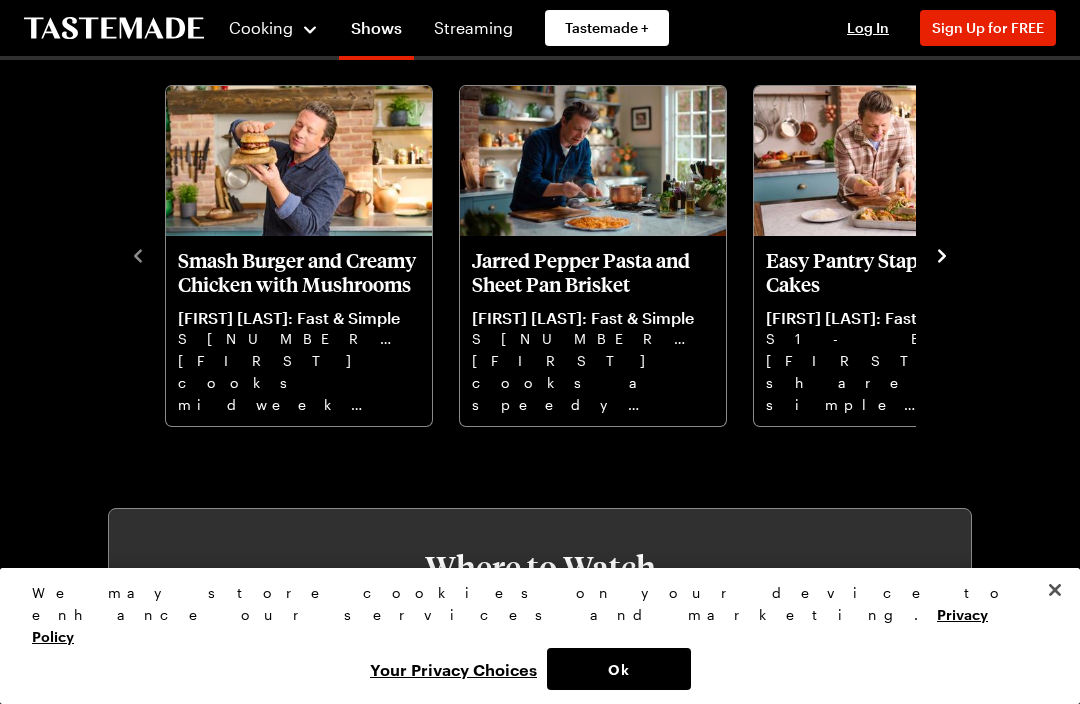 click on "Episodes Season [NUMBER] Smash Burger and Creamy Chicken with Mushrooms [FIRST] [LAST]: Fast & Simple S[NUMBER] - E[NUMBER] [FIRST] cooks midweek meals of sweet pea chicken, a juicy Smash burger and a chicken and mushroom rice traybake. Jarred Pepper Pasta and Sheet Pan Brisket [FIRST] [LAST]: Fast & Simple S[NUMBER] - E[NUMBER] [FIRST] cooks a speedy jarred-pepper pasta, crispy chicken in baked-bread sauce, and a beef brisket traybake. Easy Pantry Staple Fish Cakes [FIRST] [LAST]: Fast & Simple S[NUMBER] - E[NUMBER] [FIRST] shares a simple salmon dish perfect for a midweek meal, and some no-fuss fish cakes made from tins. Creamy Chicken Pot Pie and Chocolate Tiramisu [FIRST] [LAST]: Fast & Simple S[NUMBER] - E[NUMBER] [FIRST] turns poached chicken into a creamy chicken & chive pot pie and a decadent chocolate tiramisù. Gochujang Chicken Sheet Pan Dinner [FIRST] [LAST]: Fast & Simple S[NUMBER] - E[NUMBER] [FIRST] cooks a speedy midweek chicken sheet pan dinner and upgrades stuffed salmon filets." at bounding box center [540, 212] 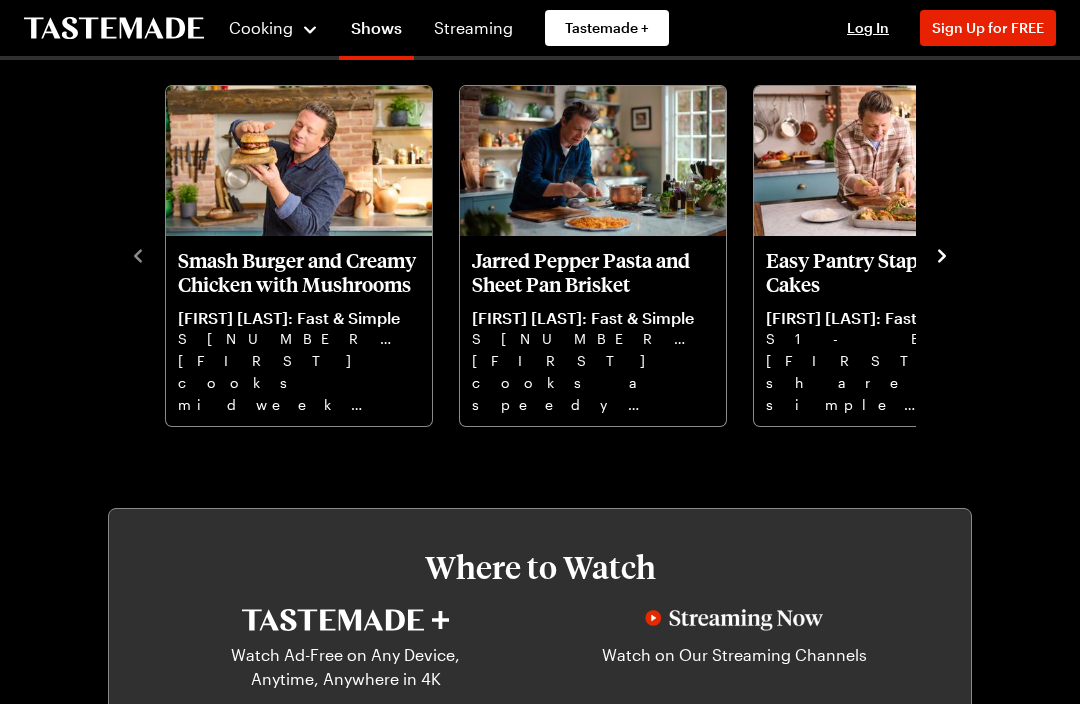 click on "[FIRST] cooks midweek meals of sweet pea chicken, a juicy Smash burger and a chicken and mushroom rice traybake." at bounding box center (299, 382) 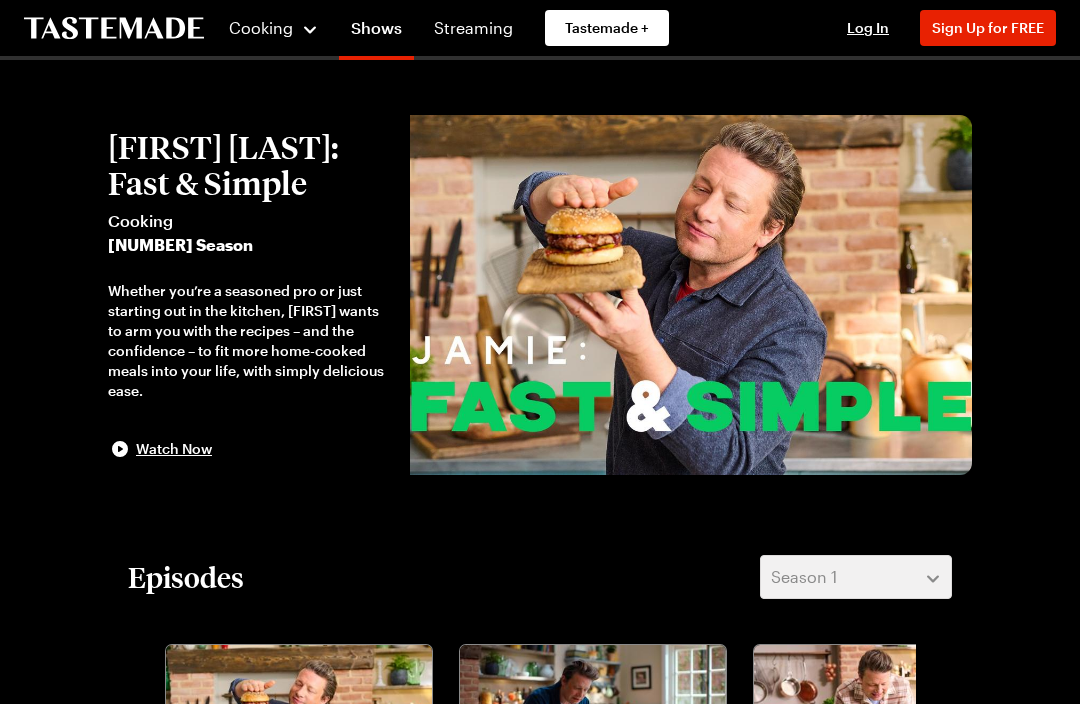 scroll, scrollTop: 0, scrollLeft: 0, axis: both 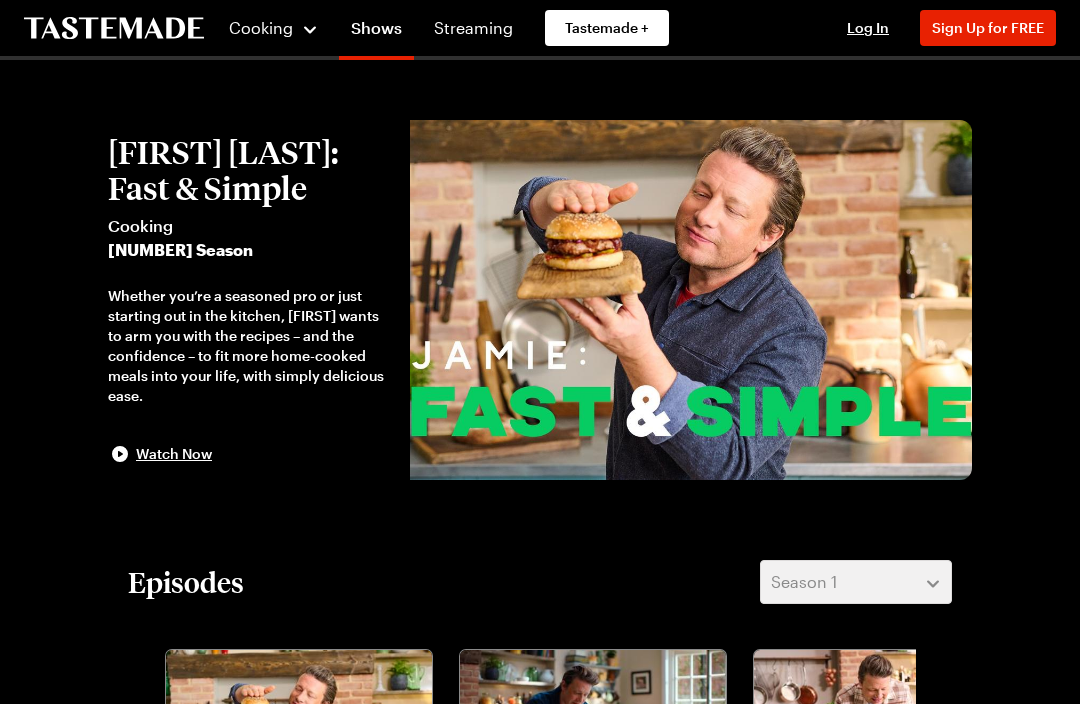 click on "Shows" at bounding box center (376, 32) 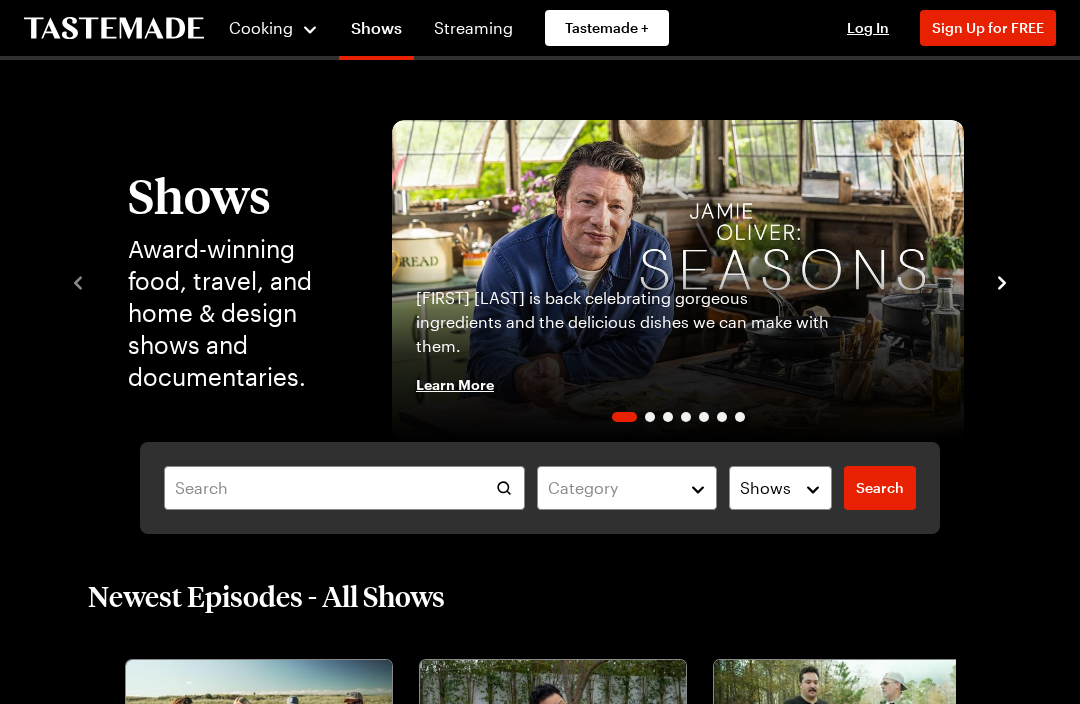 click 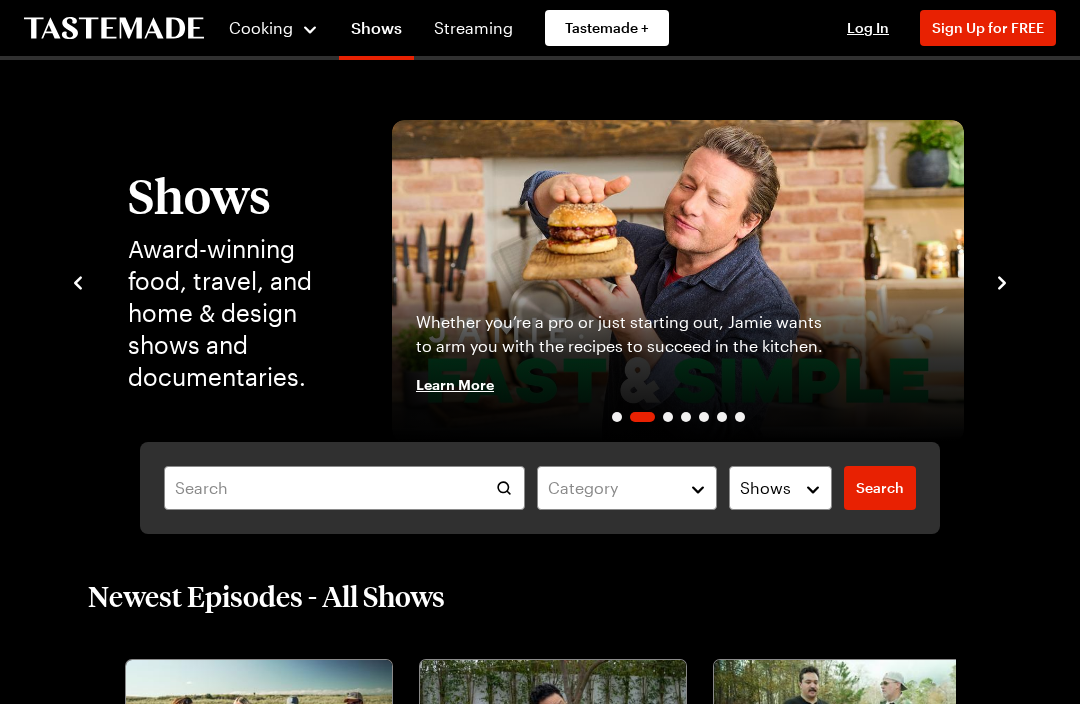 click 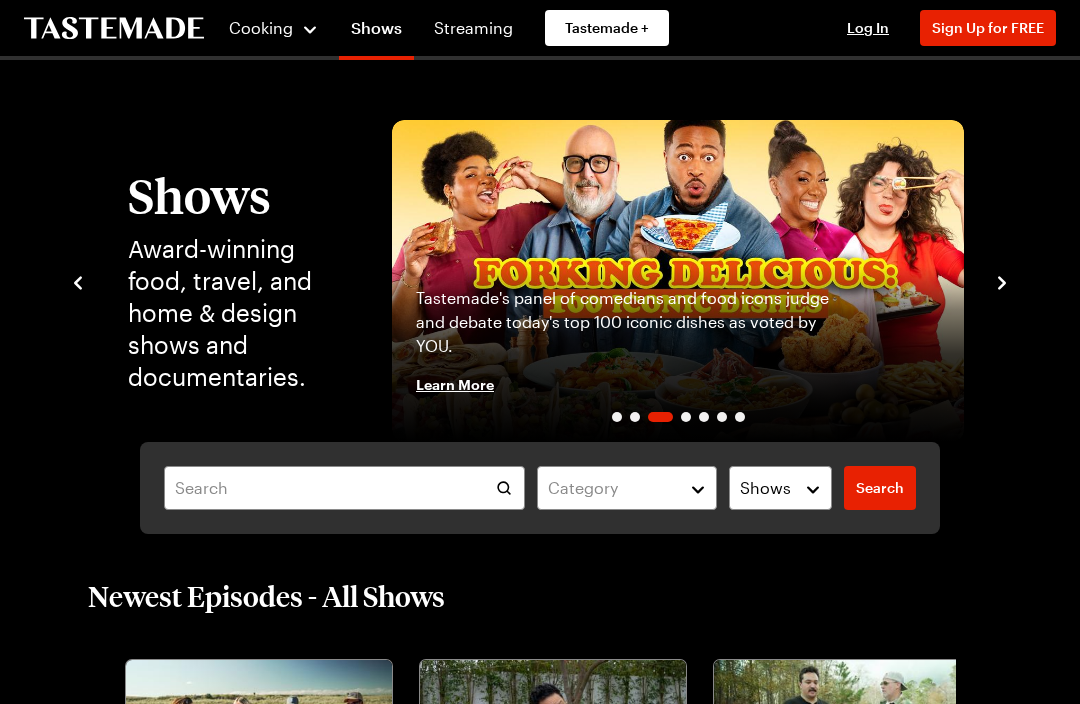 click on "Shows Award-winning food, travel, and home & design shows and documentaries. [FIRST] [LAST] is back celebrating gorgeous ingredients and the delicious dishes we can make with them. Learn More Whether you’re a pro or just starting out, [FIRST] wants to arm you with the recipes to succeed in the kitchen. Learn More Tastemade's panel of comedians and food icons judge and debate today's top [NUMBER] iconic dishes as voted by YOU. Learn More An enchanting, fantasy-filled property series where Alan snoops around incredible homes around the world. Learn More Chef Andrew Zimmern demystifies sourcing wild game and cooking gourmet food over an open fire. Learn More Step into Alison Roman's kitchen to discover vibrant, approachable dishes paired with her signature wit. Learn More Pro cook & designer Ellen Bennett works with homeowners to reimagine their kitchens through a chef’s eyes. Learn More" at bounding box center (540, 281) 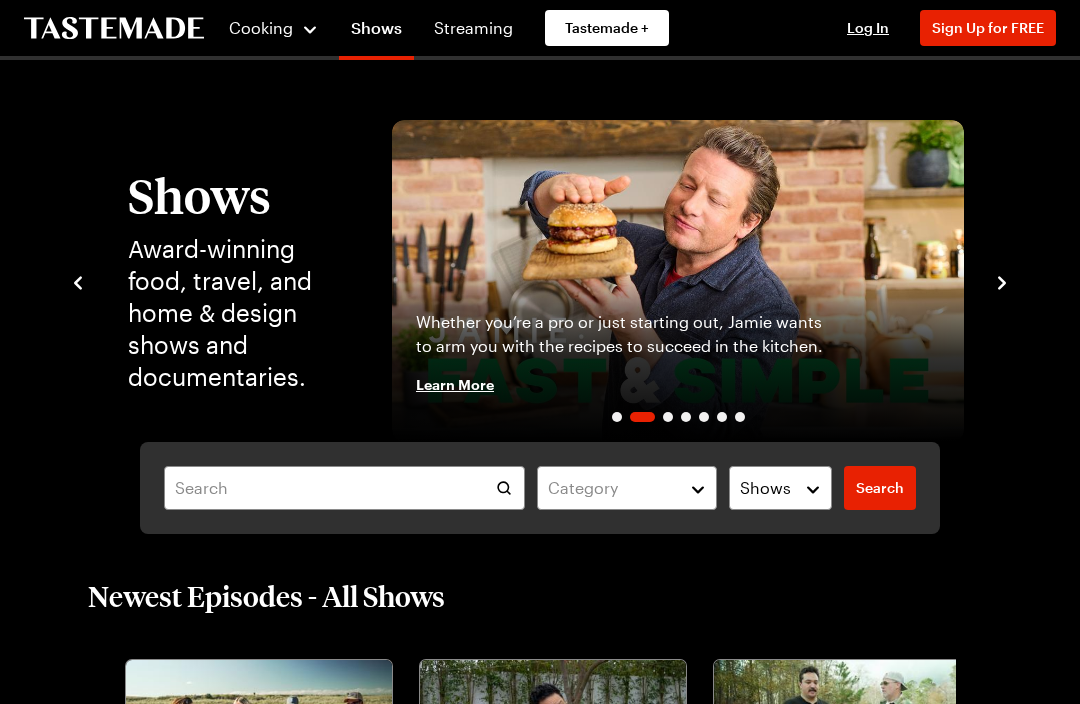 scroll, scrollTop: 1, scrollLeft: 0, axis: vertical 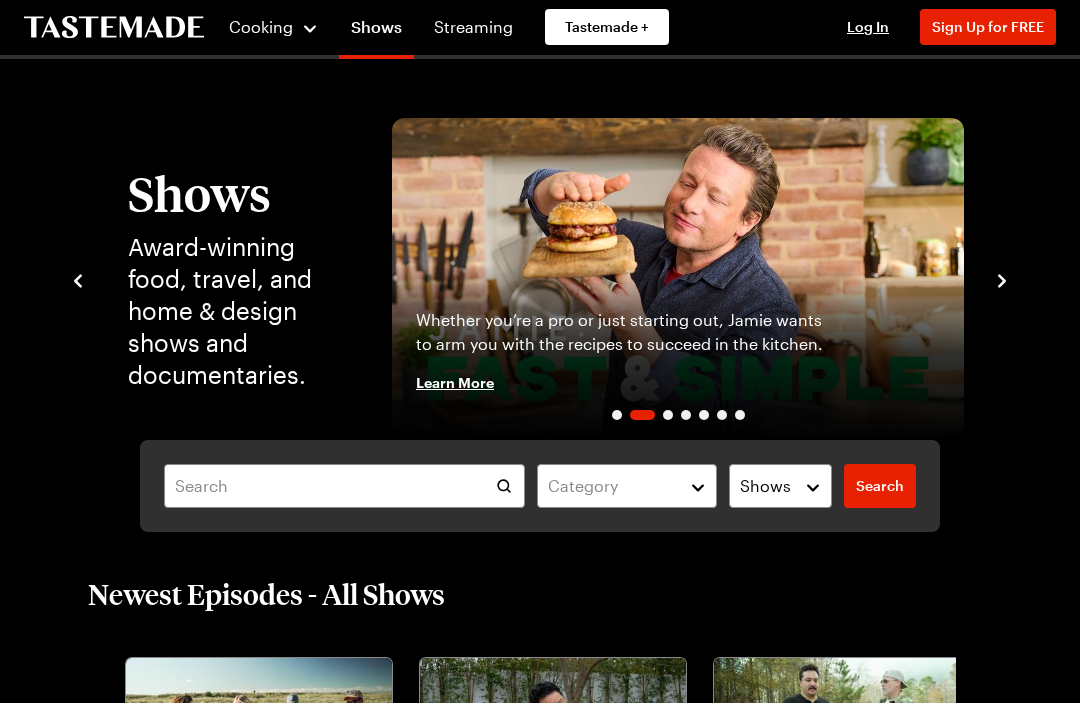 click 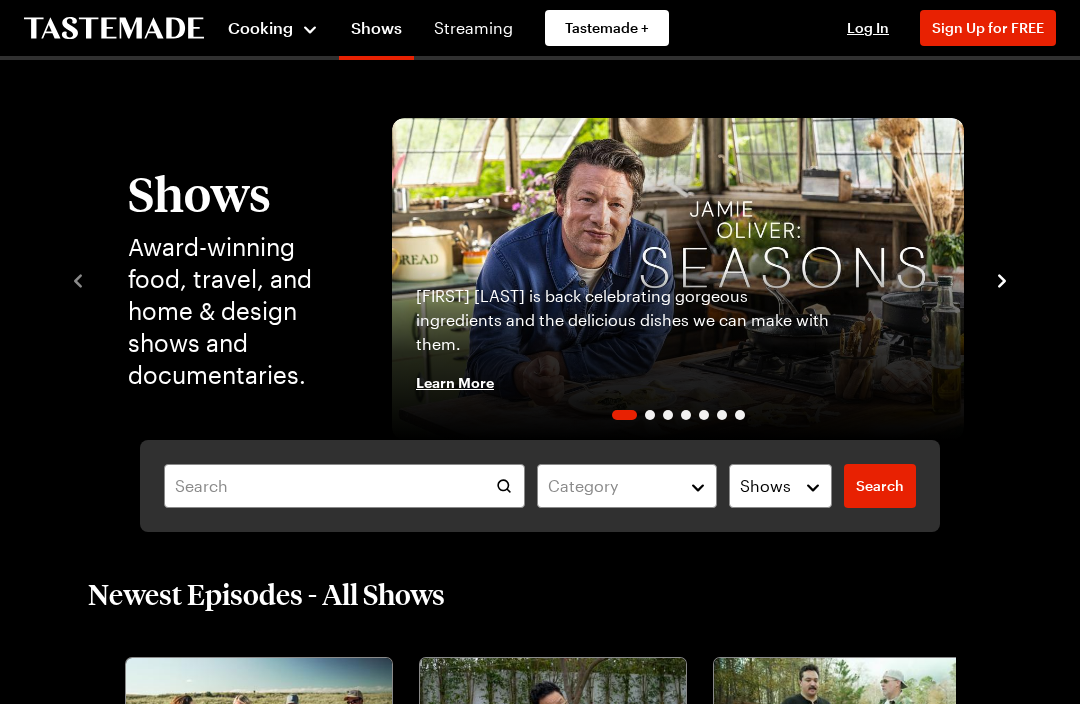click on "Cooking" at bounding box center (273, 28) 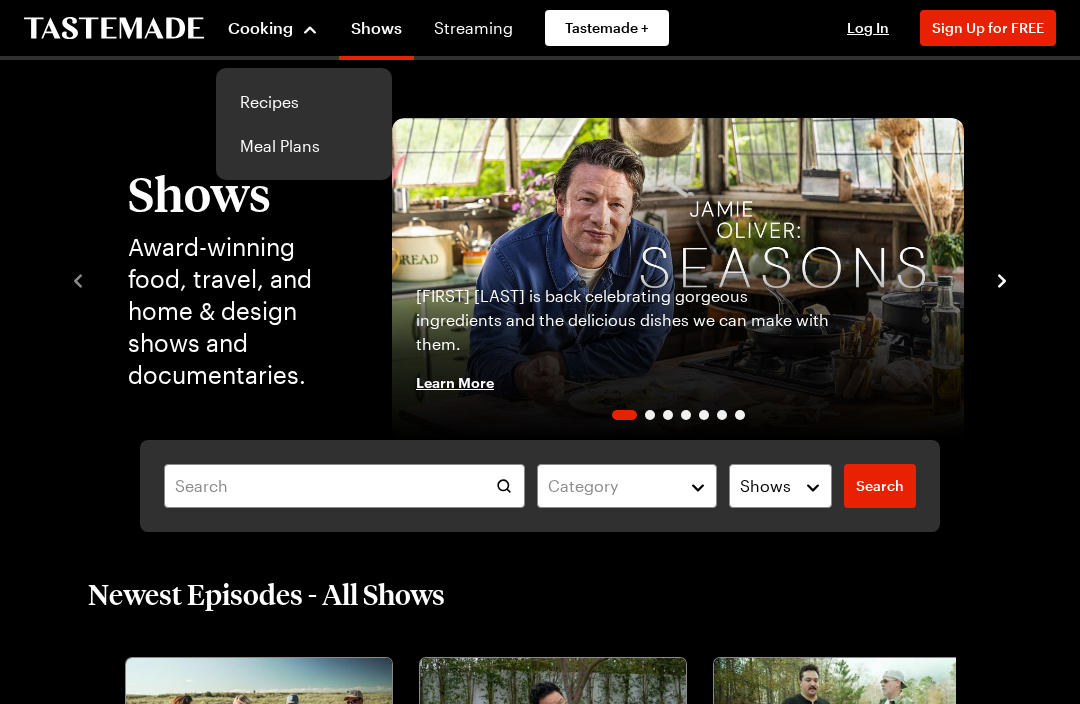 click on "Recipes" at bounding box center (304, 102) 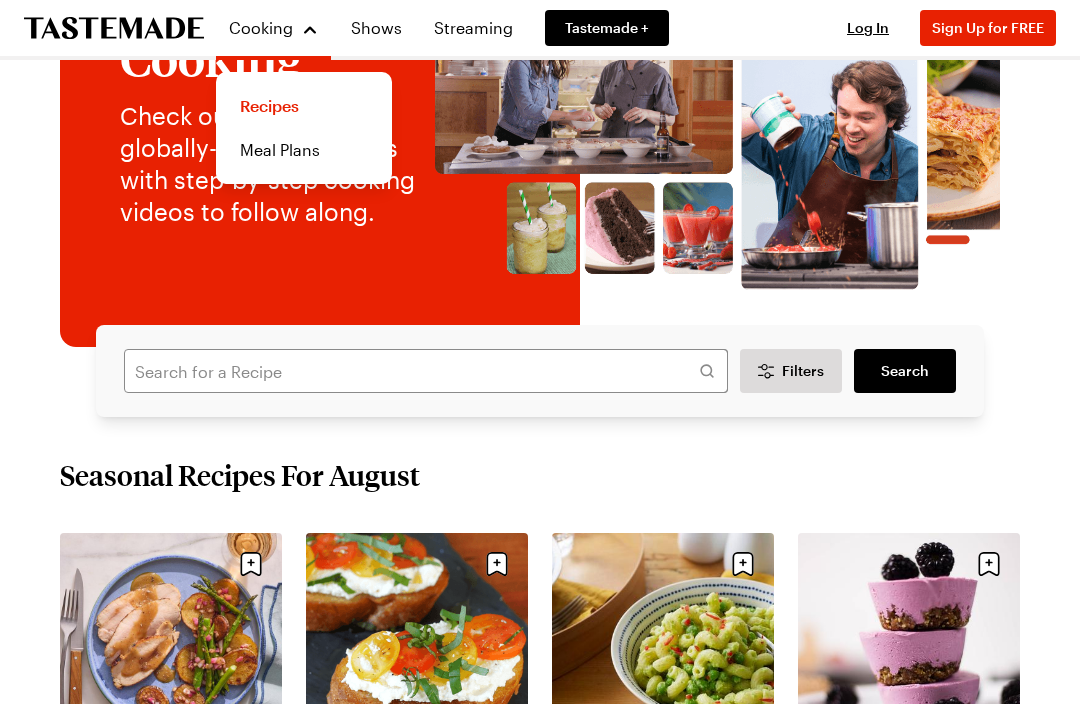 scroll, scrollTop: 0, scrollLeft: 0, axis: both 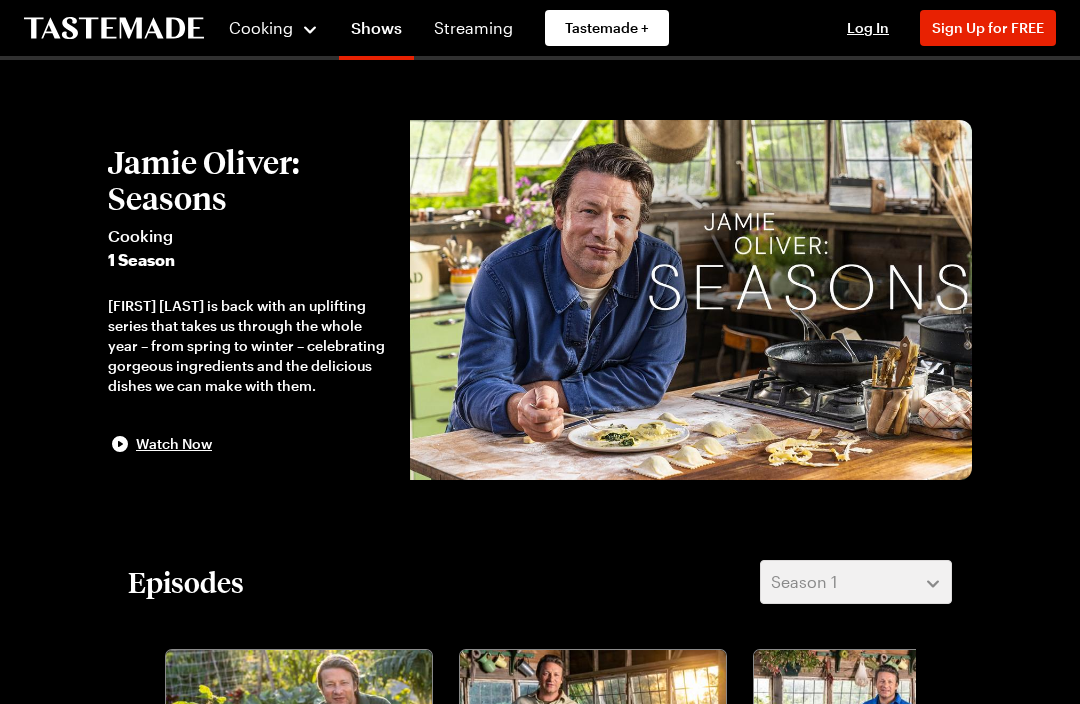 click on "[FIRST] [LAST] is back with an uplifting series that takes us through the whole year – from spring to winter – celebrating gorgeous ingredients and the delicious dishes we can make with them." at bounding box center (249, 346) 